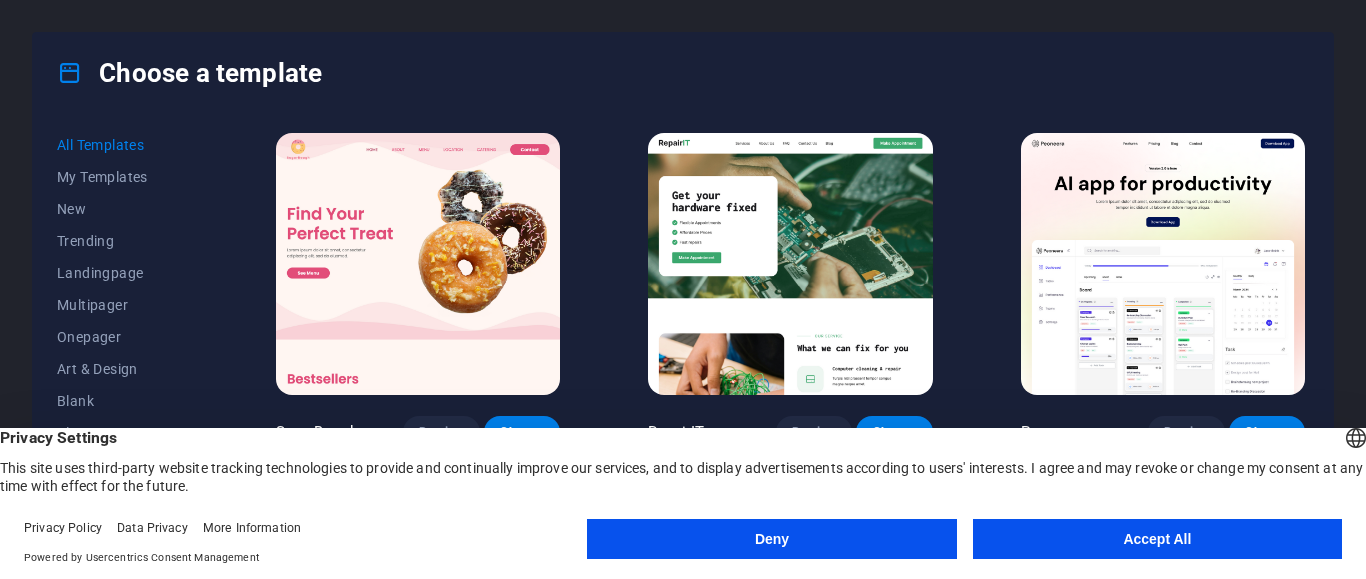 scroll, scrollTop: 0, scrollLeft: 0, axis: both 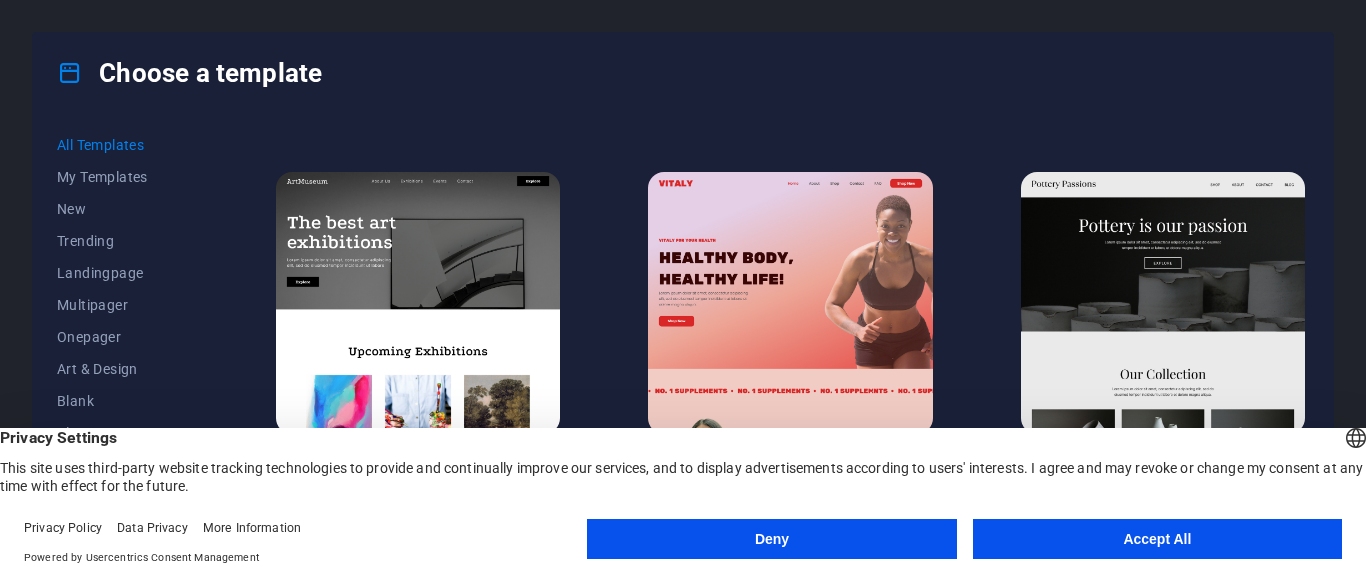 click on "Deny" at bounding box center (771, 539) 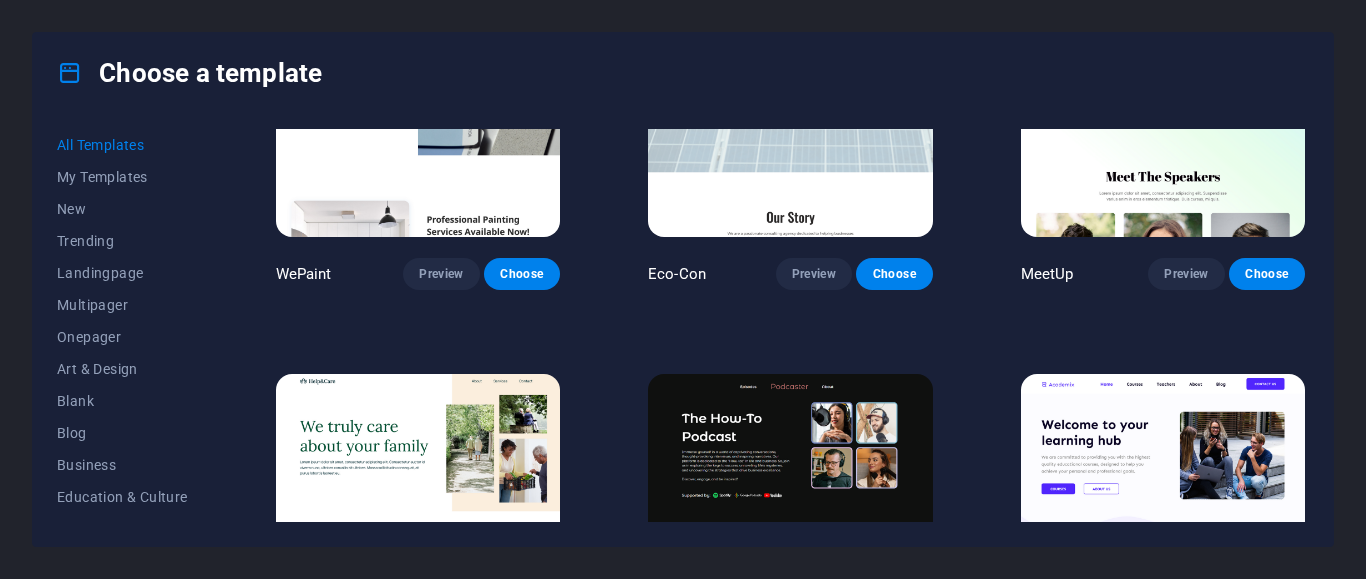 scroll, scrollTop: 1620, scrollLeft: 0, axis: vertical 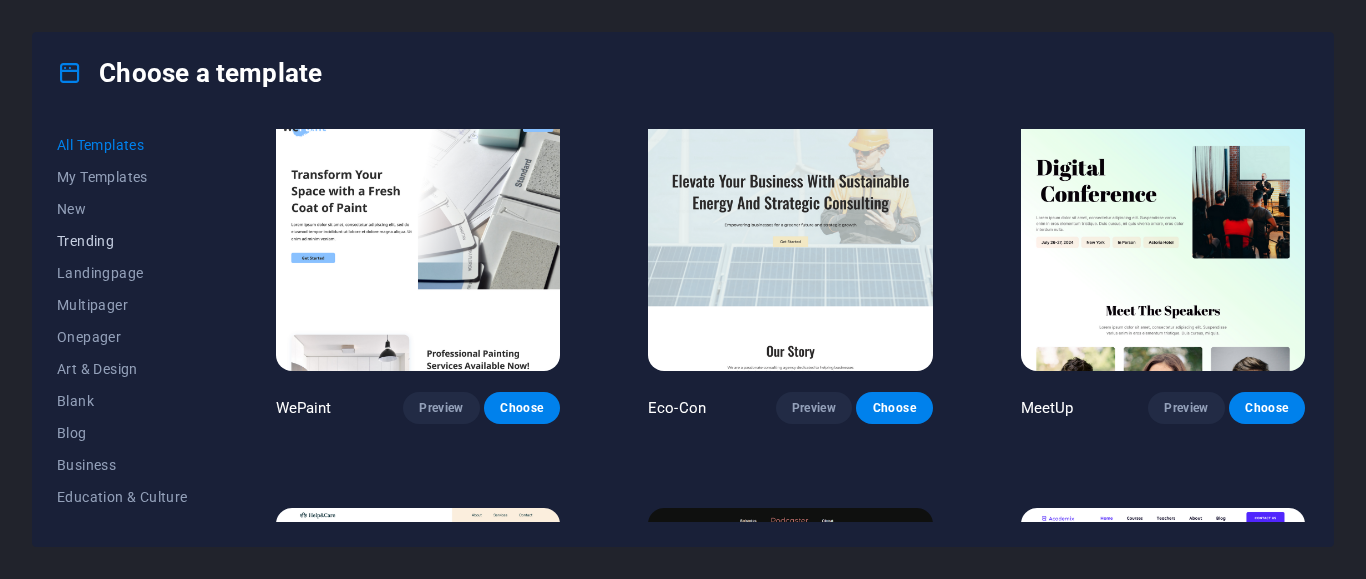 click on "Trending" at bounding box center (122, 241) 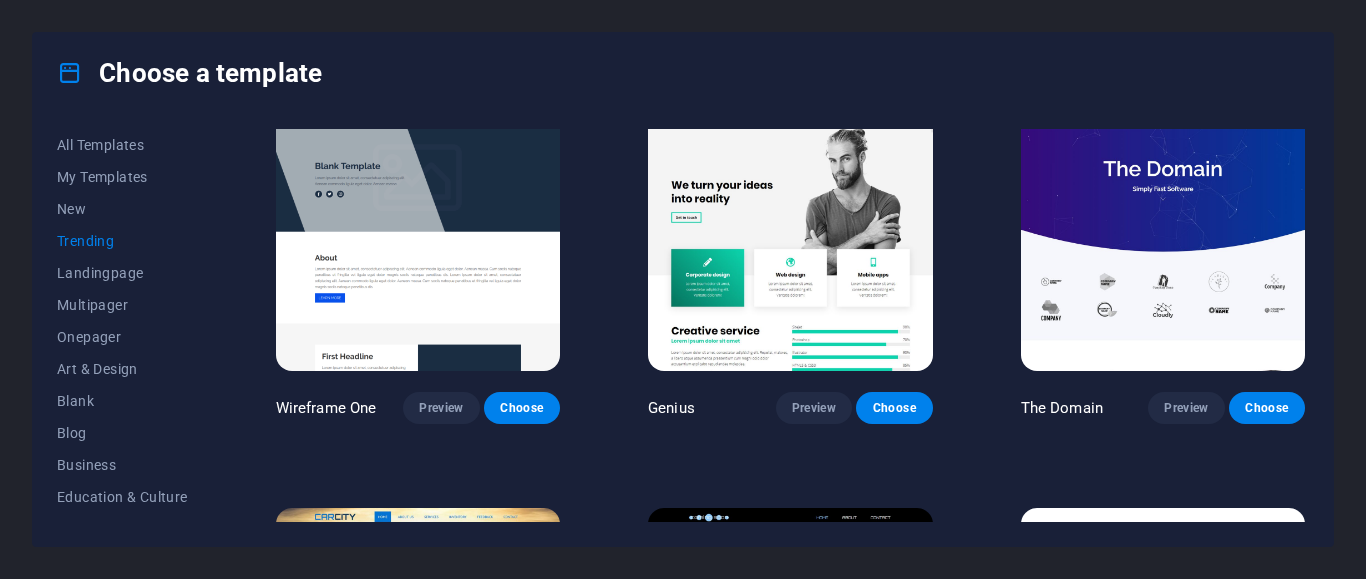 scroll, scrollTop: 827, scrollLeft: 0, axis: vertical 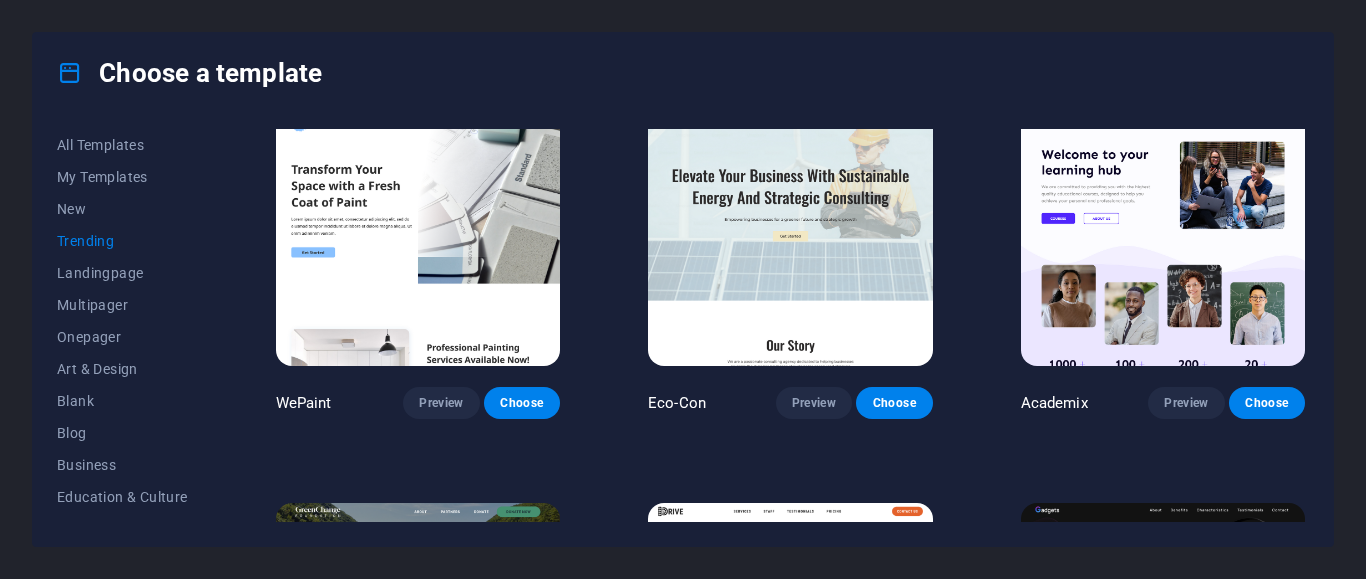 click on "Trending" at bounding box center [122, 241] 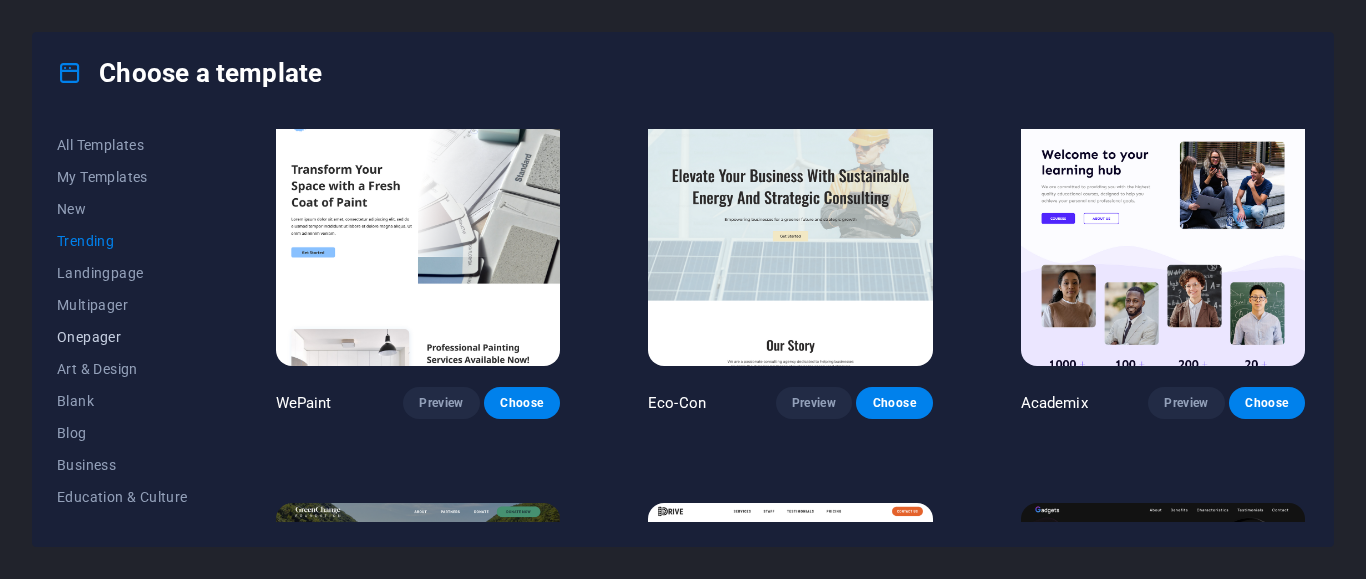 click on "Onepager" at bounding box center (122, 337) 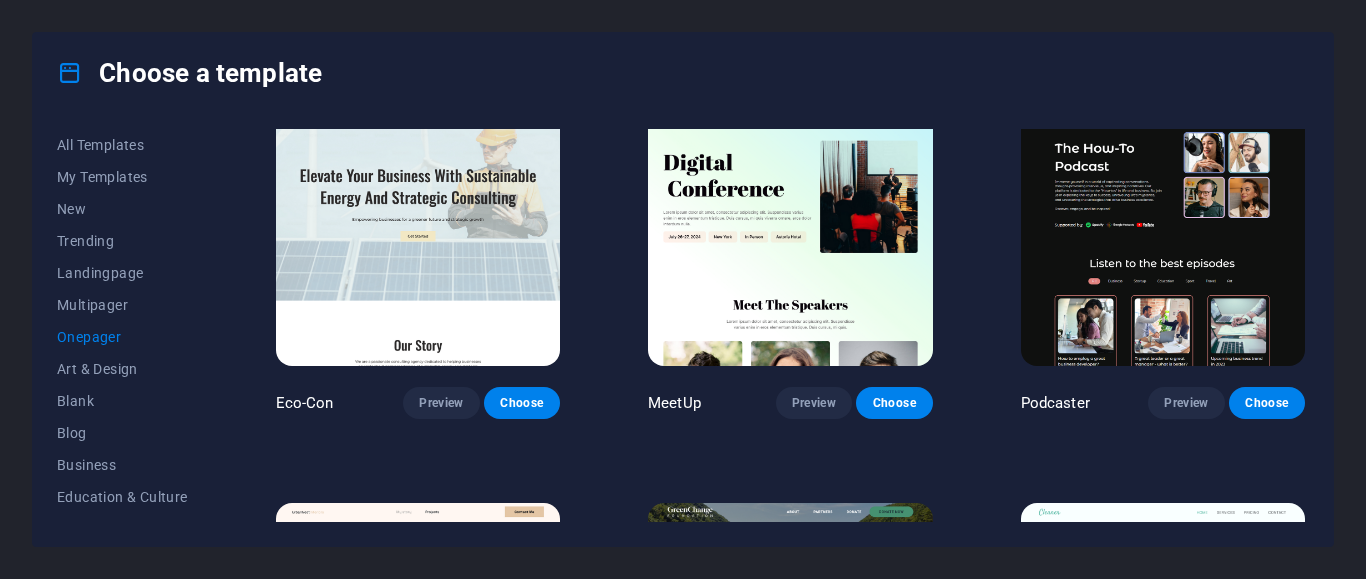 scroll, scrollTop: 430, scrollLeft: 0, axis: vertical 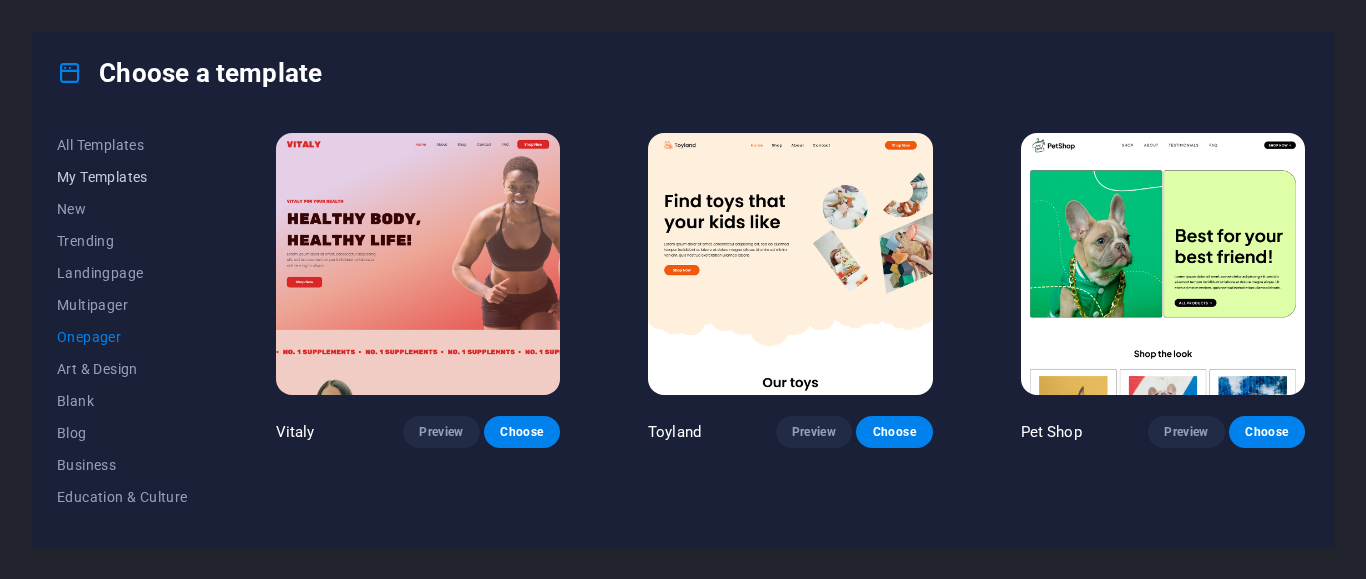 click on "My Templates" at bounding box center [122, 177] 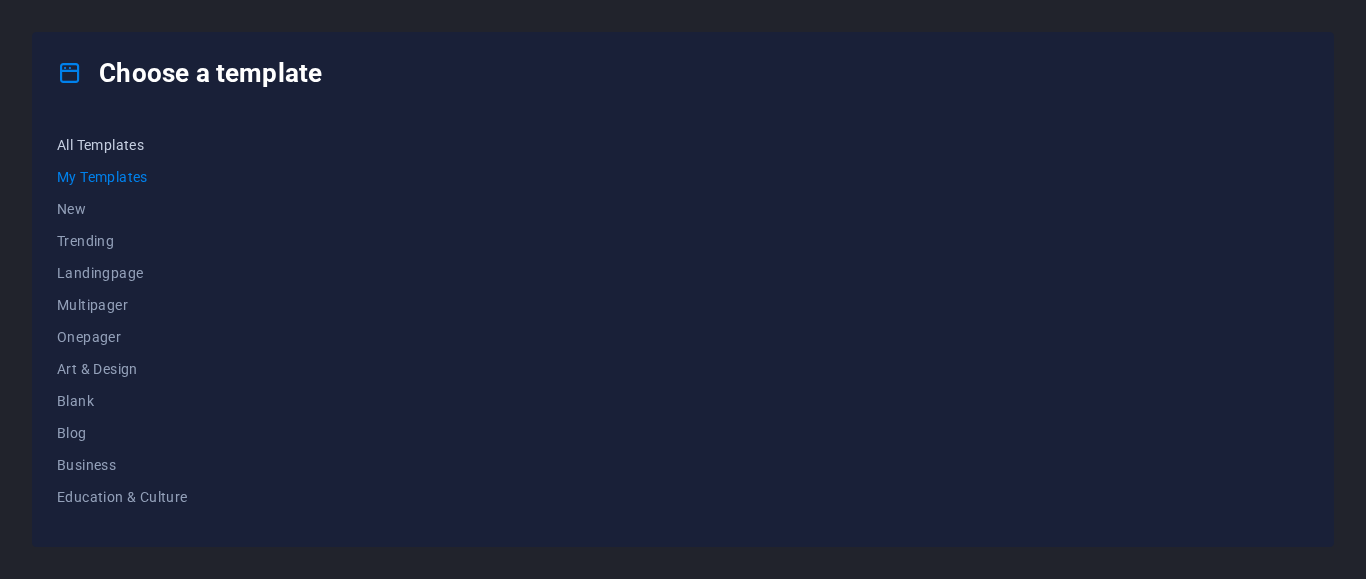 click on "All Templates" at bounding box center [122, 145] 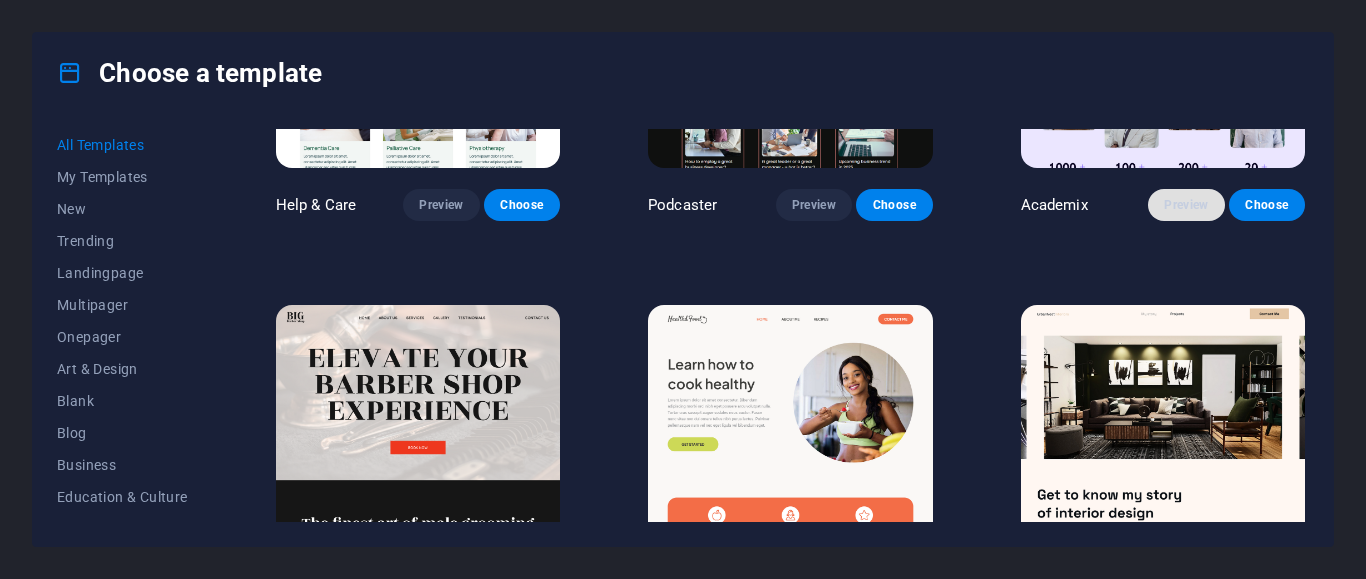 scroll, scrollTop: 2160, scrollLeft: 0, axis: vertical 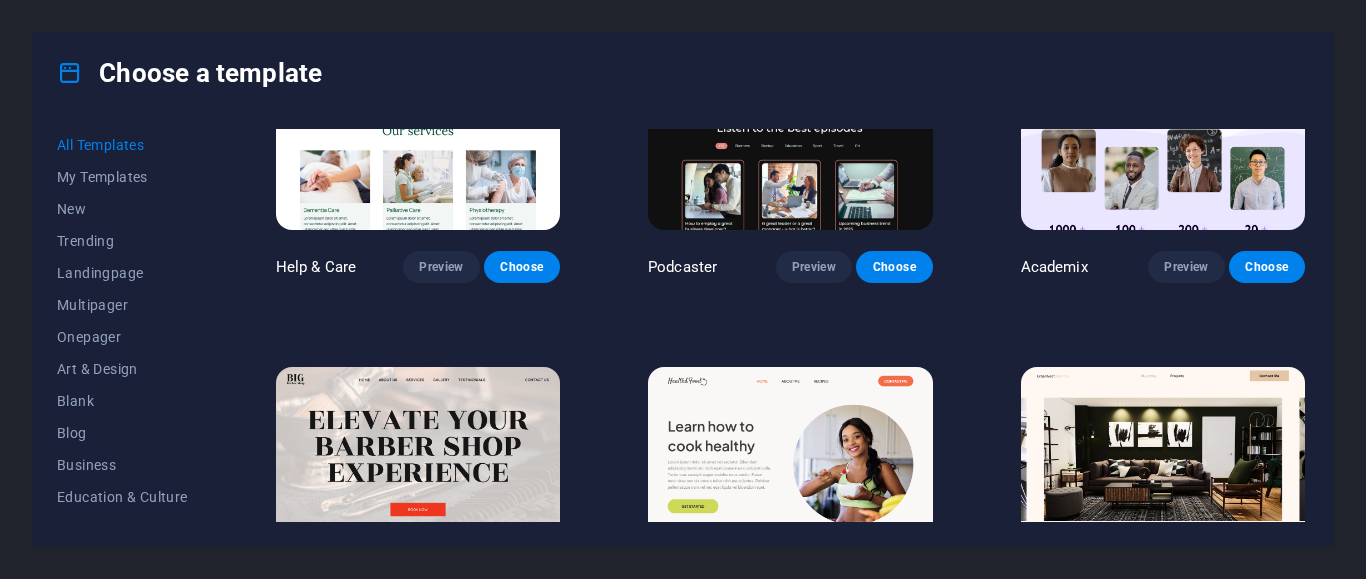 click at bounding box center [1163, 99] 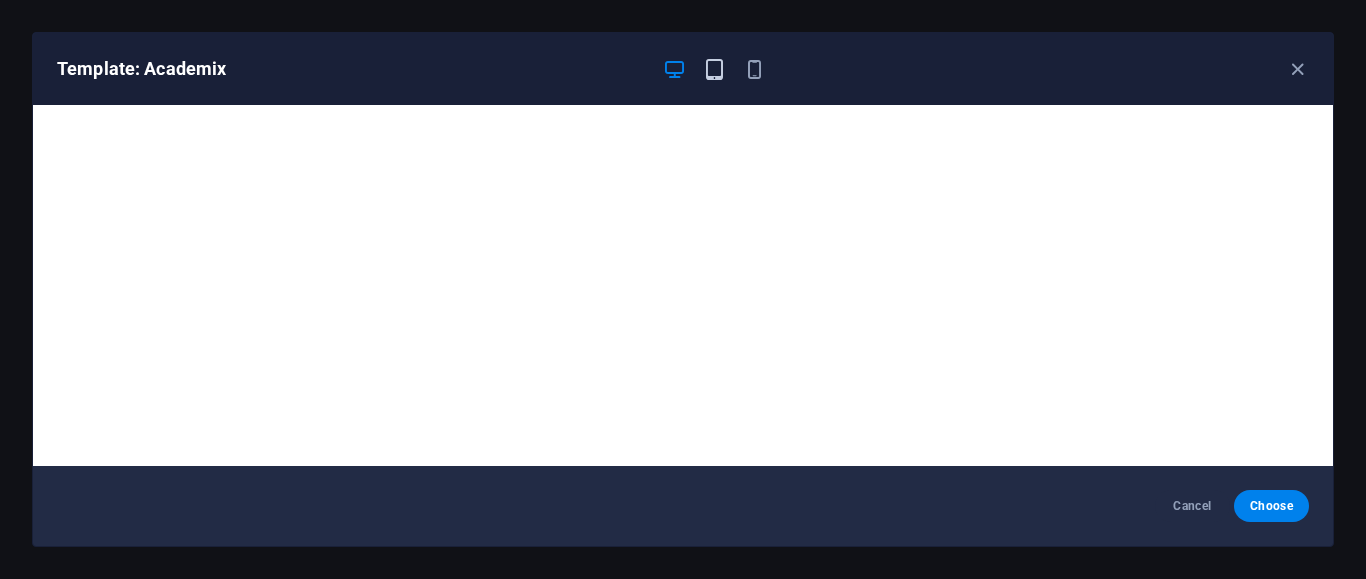 click at bounding box center [714, 69] 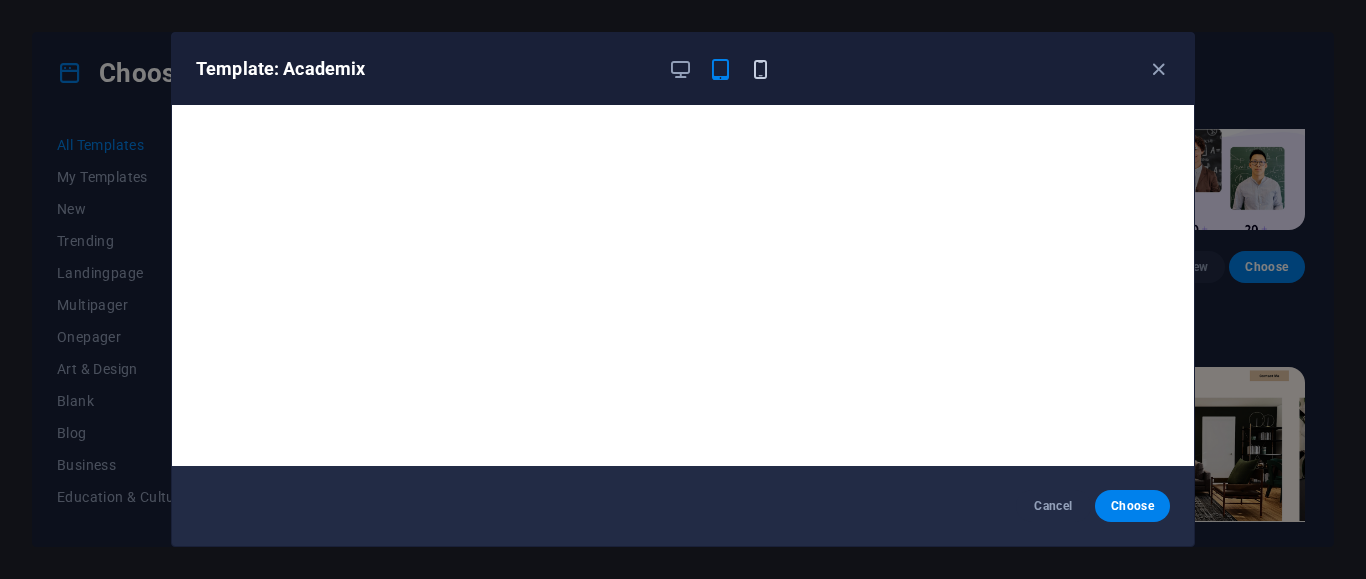 click at bounding box center [760, 69] 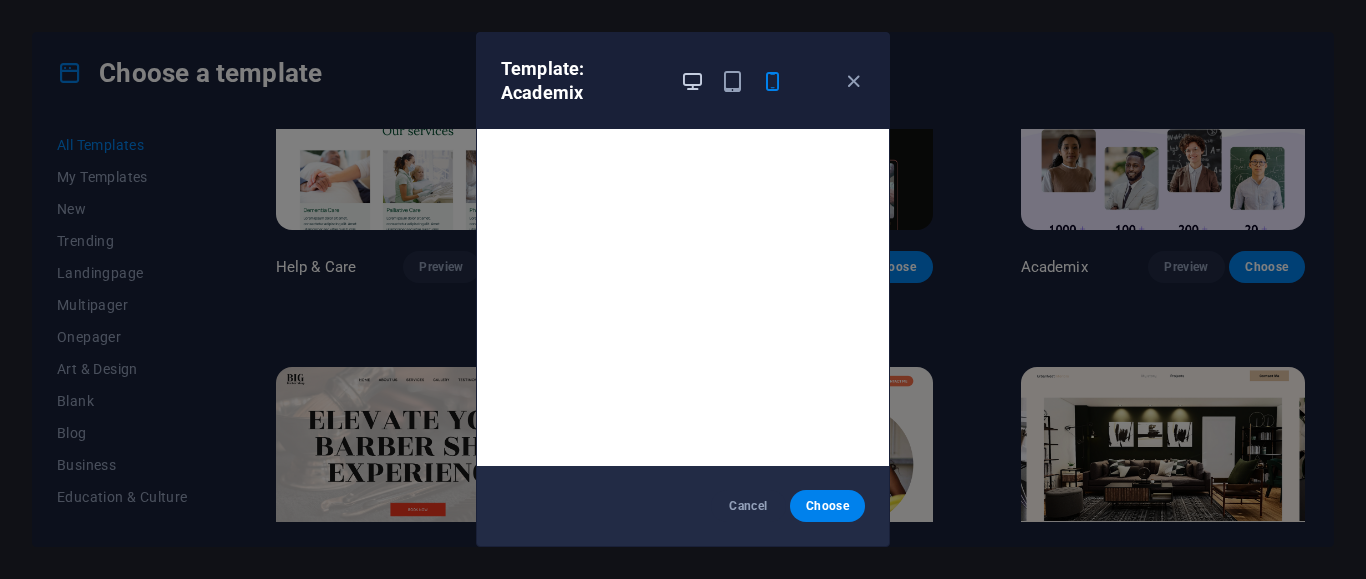 click at bounding box center (692, 81) 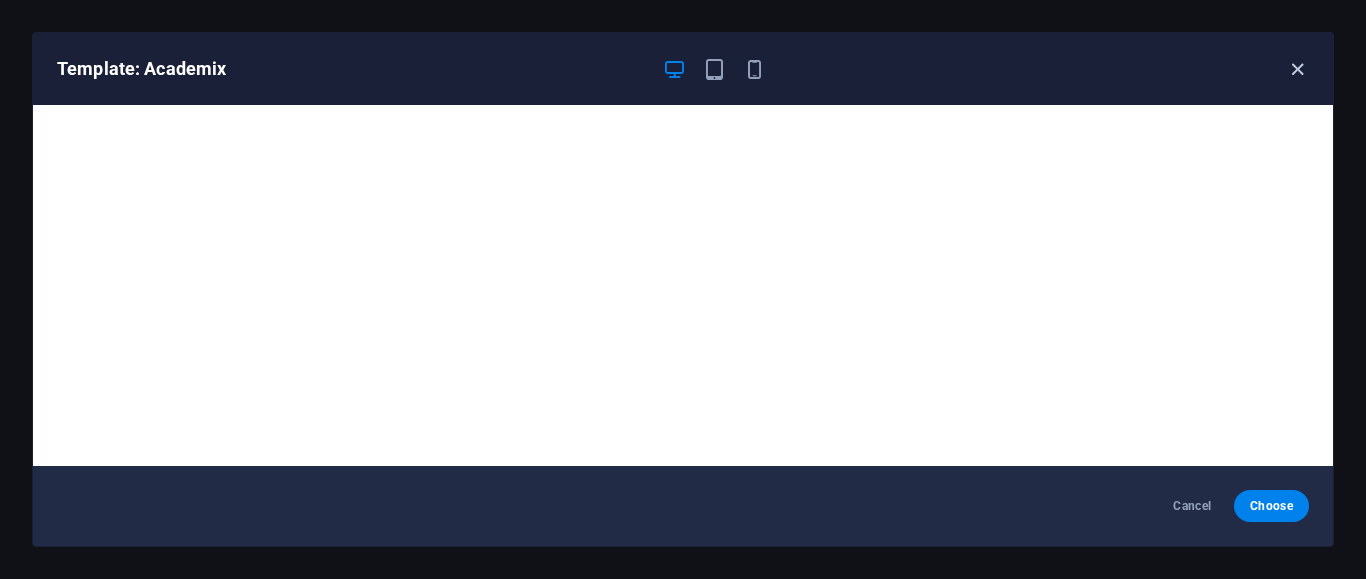 click at bounding box center [1297, 69] 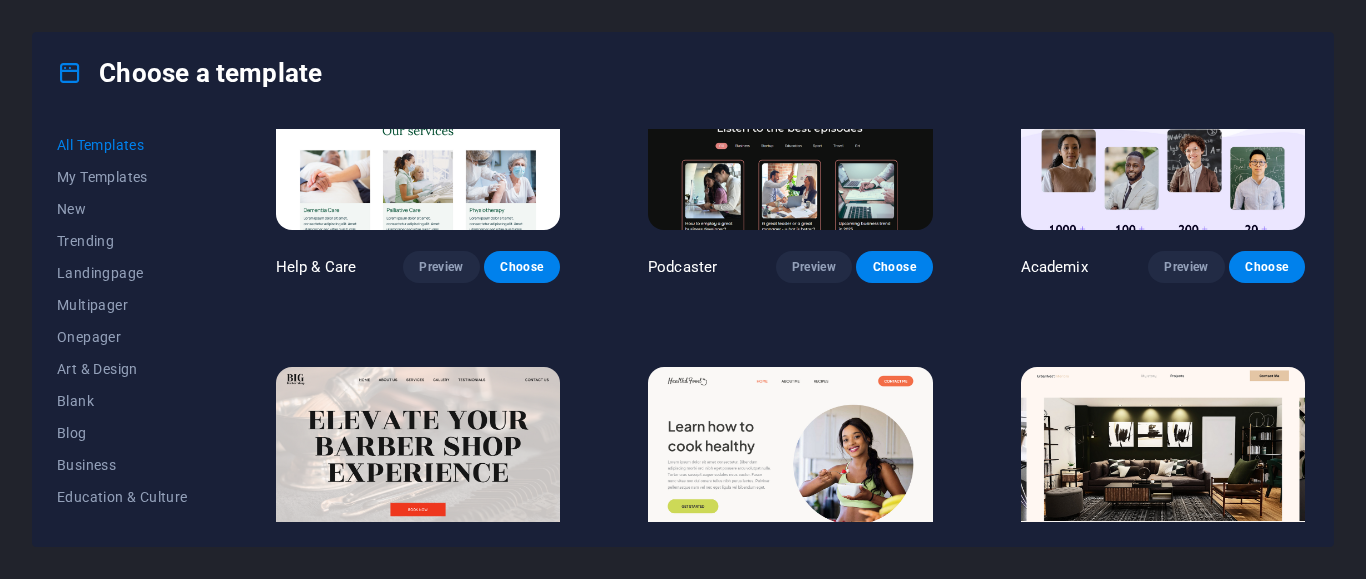 scroll, scrollTop: 1980, scrollLeft: 0, axis: vertical 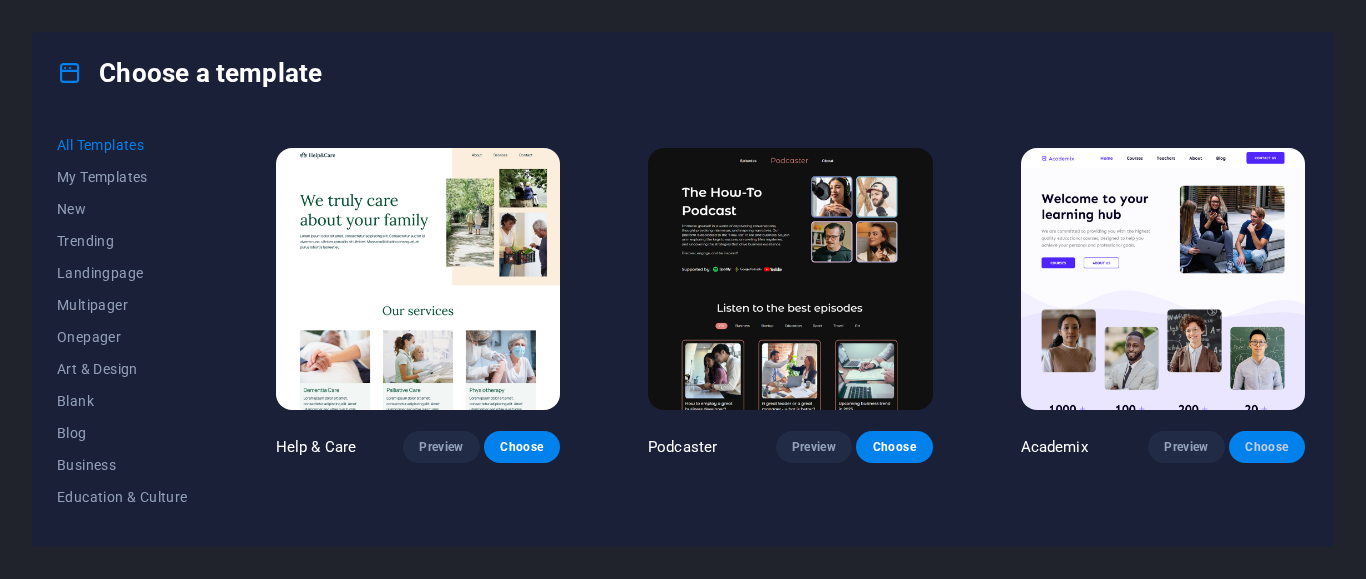 click on "Choose" at bounding box center (1267, 447) 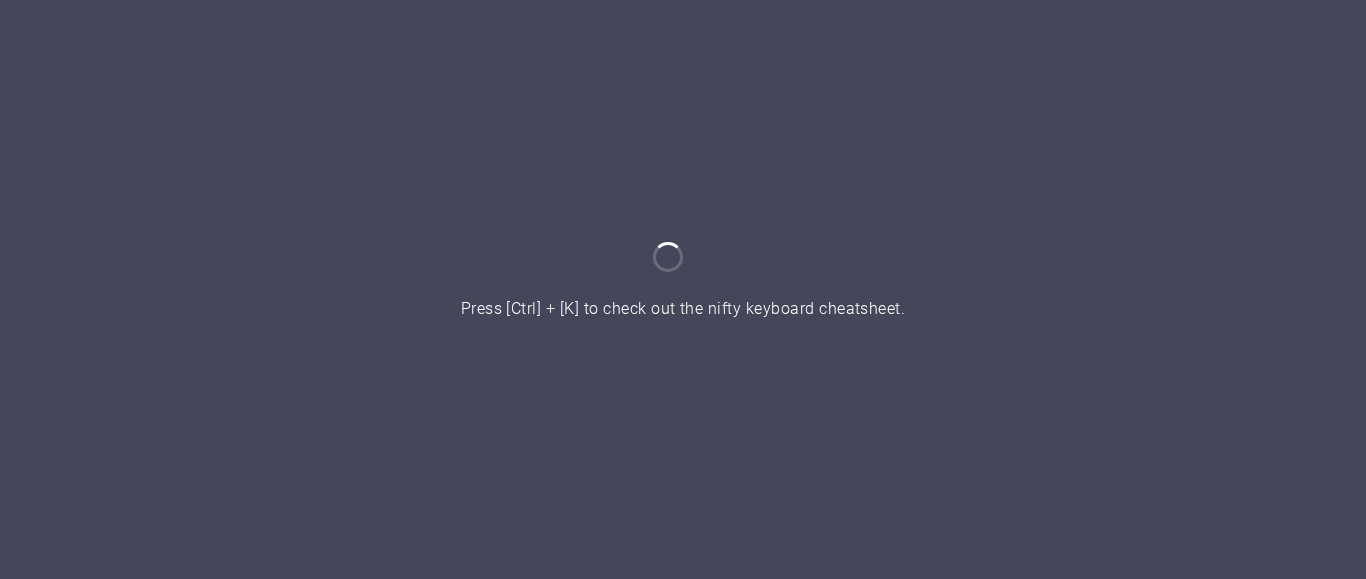 scroll, scrollTop: 0, scrollLeft: 0, axis: both 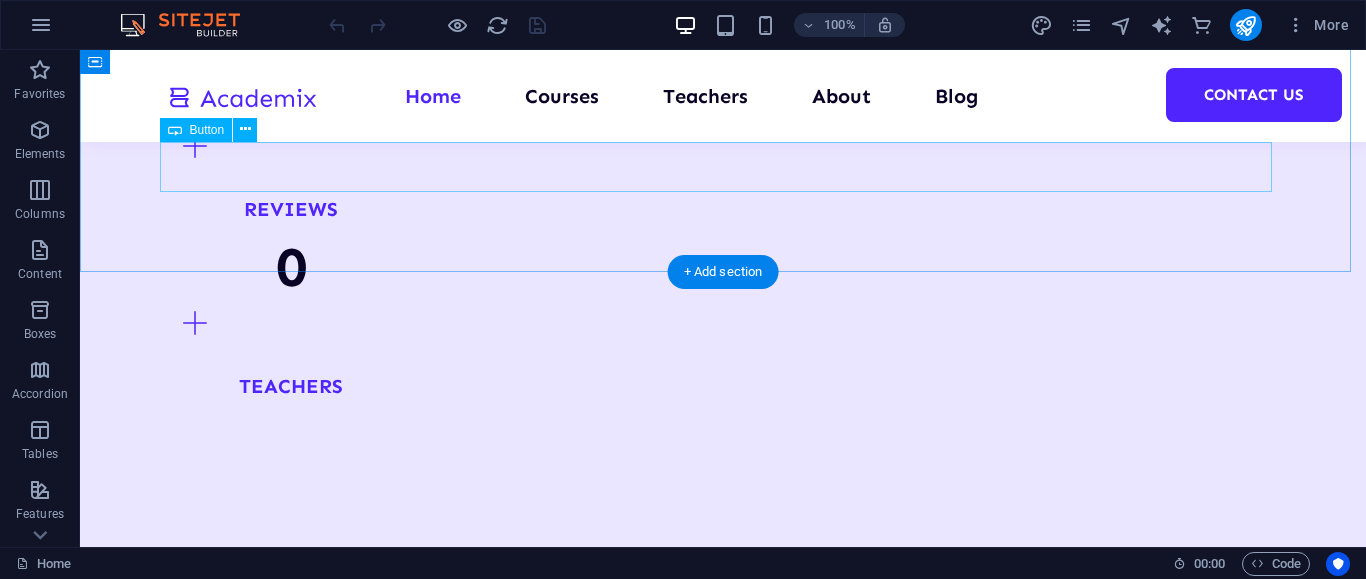 click on "All Courses" at bounding box center [723, 4754] 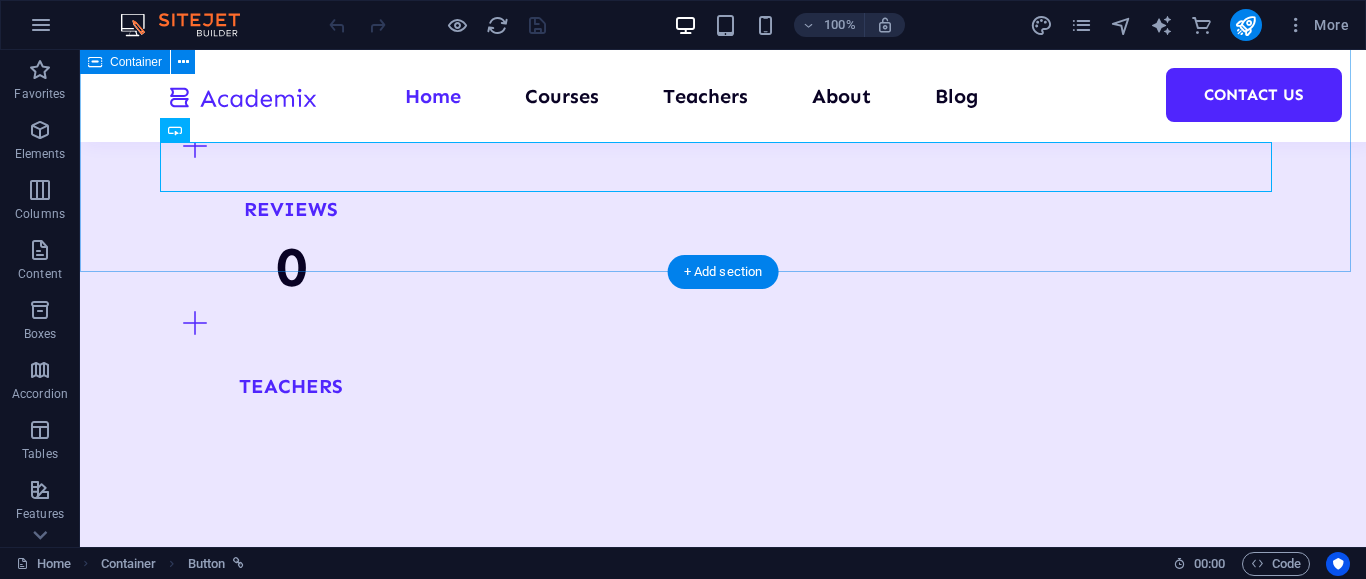 scroll, scrollTop: 2520, scrollLeft: 0, axis: vertical 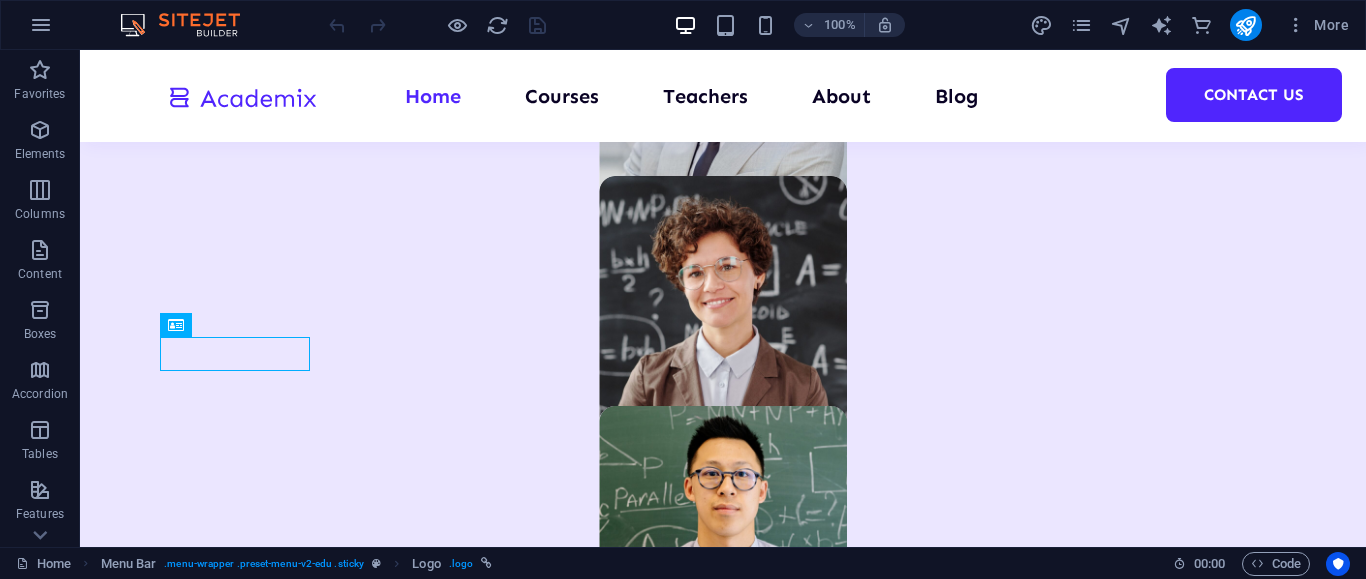 drag, startPoint x: 281, startPoint y: 115, endPoint x: 198, endPoint y: 96, distance: 85.146935 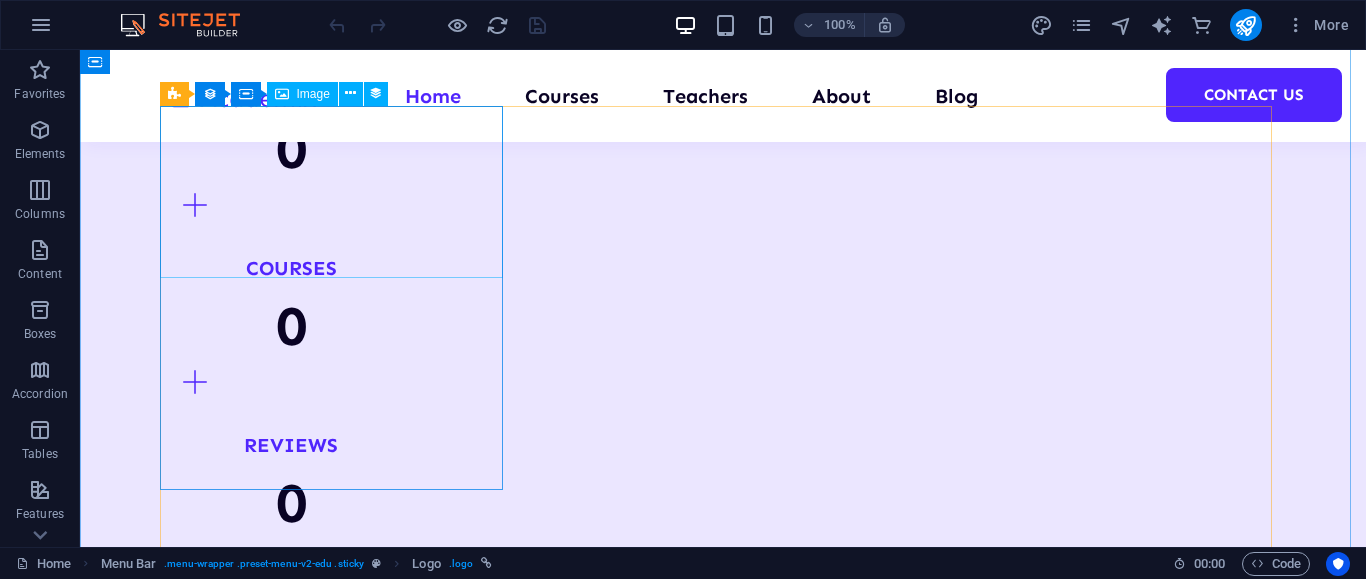 scroll, scrollTop: 2508, scrollLeft: 0, axis: vertical 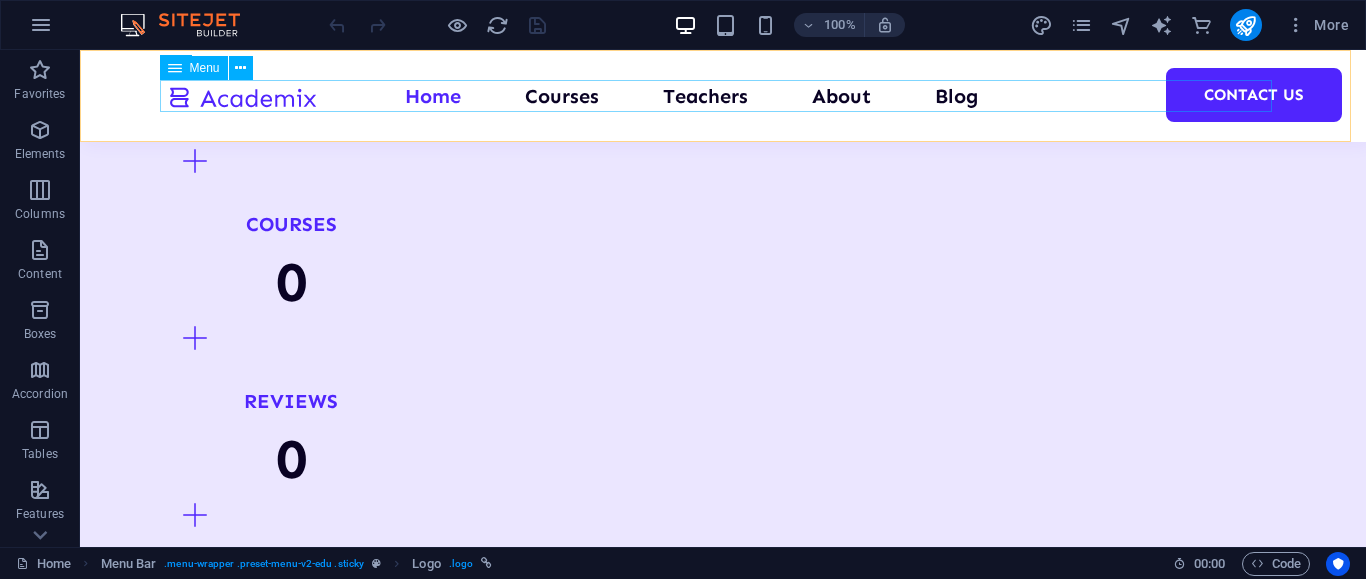 click on "Home Courses Teachers About Blog Contact Us" at bounding box center [723, 96] 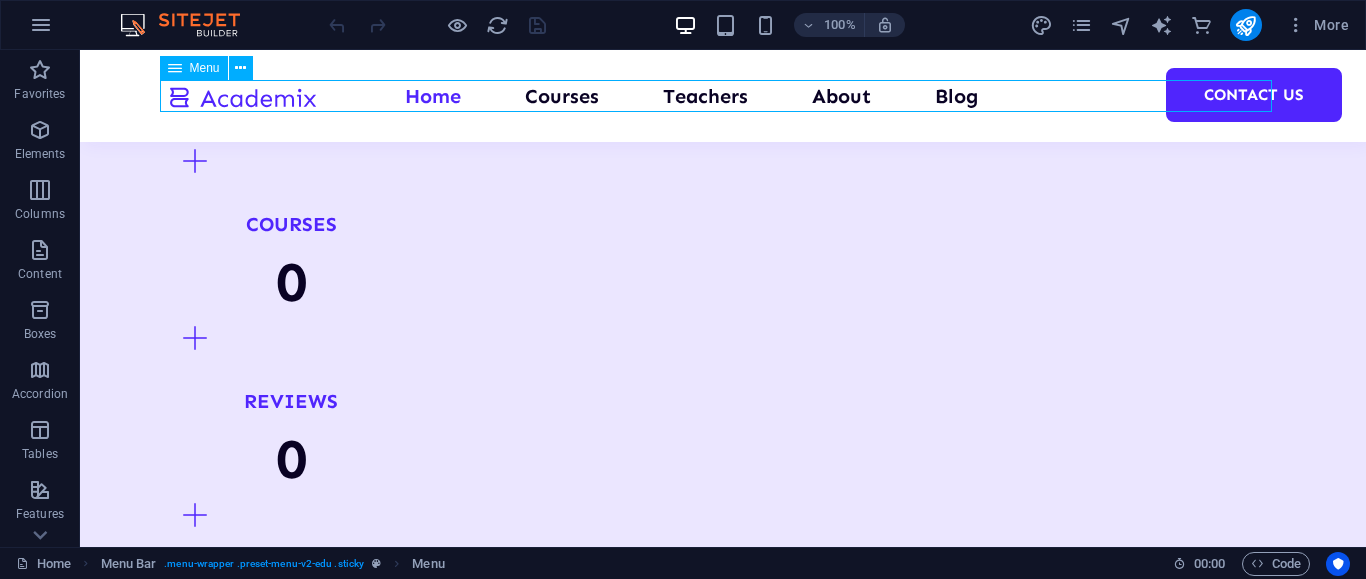 click on "Home Courses Teachers About Blog Contact Us" at bounding box center [723, 96] 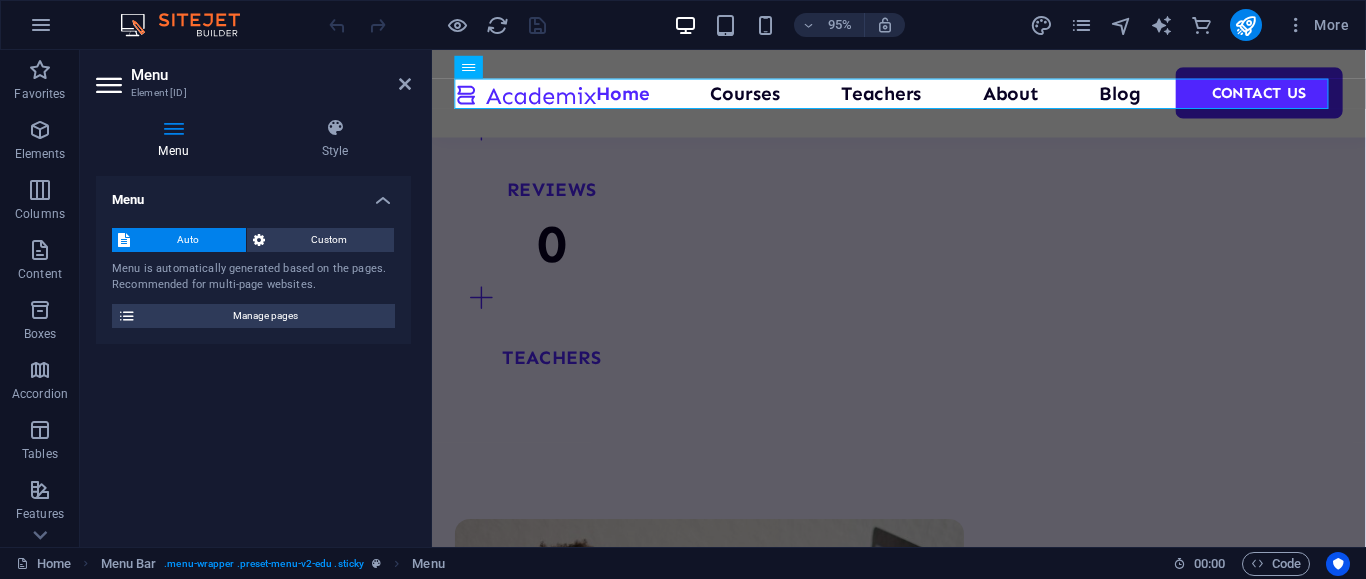scroll, scrollTop: 2578, scrollLeft: 0, axis: vertical 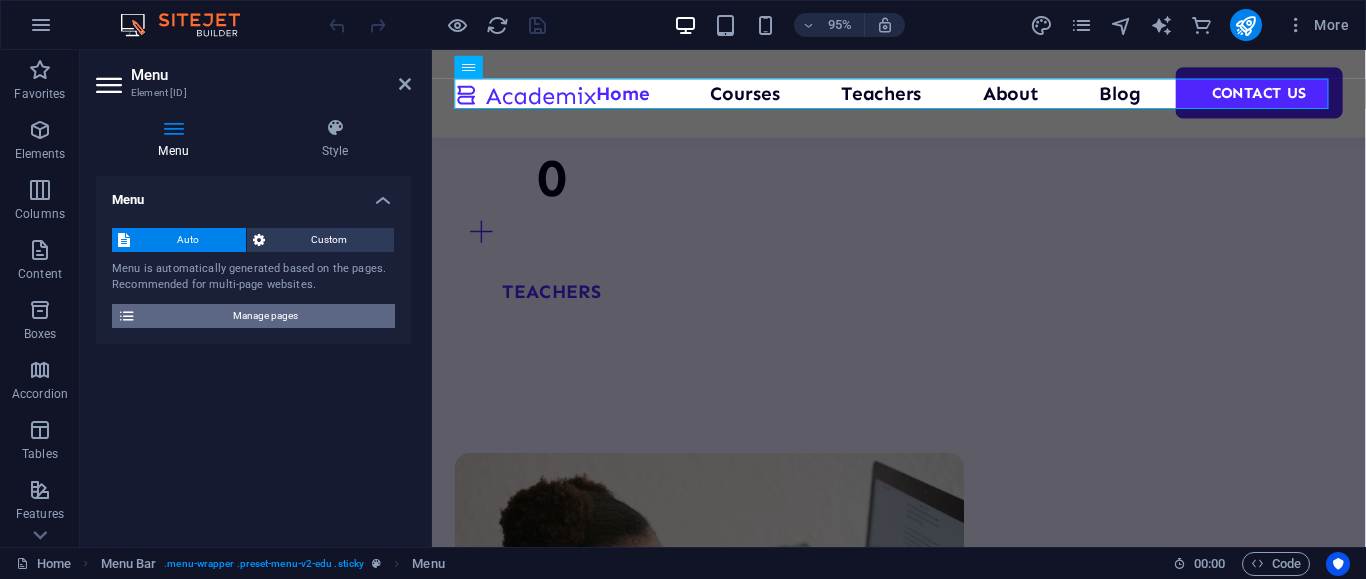click on "Manage pages" at bounding box center [265, 316] 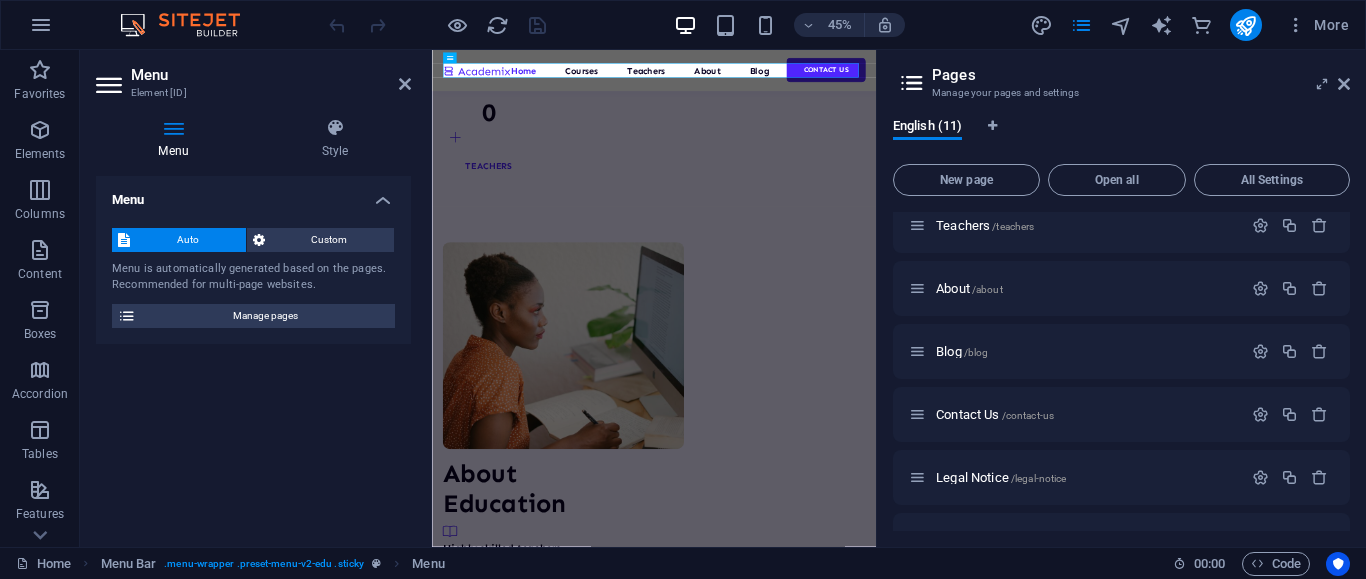 scroll, scrollTop: 180, scrollLeft: 0, axis: vertical 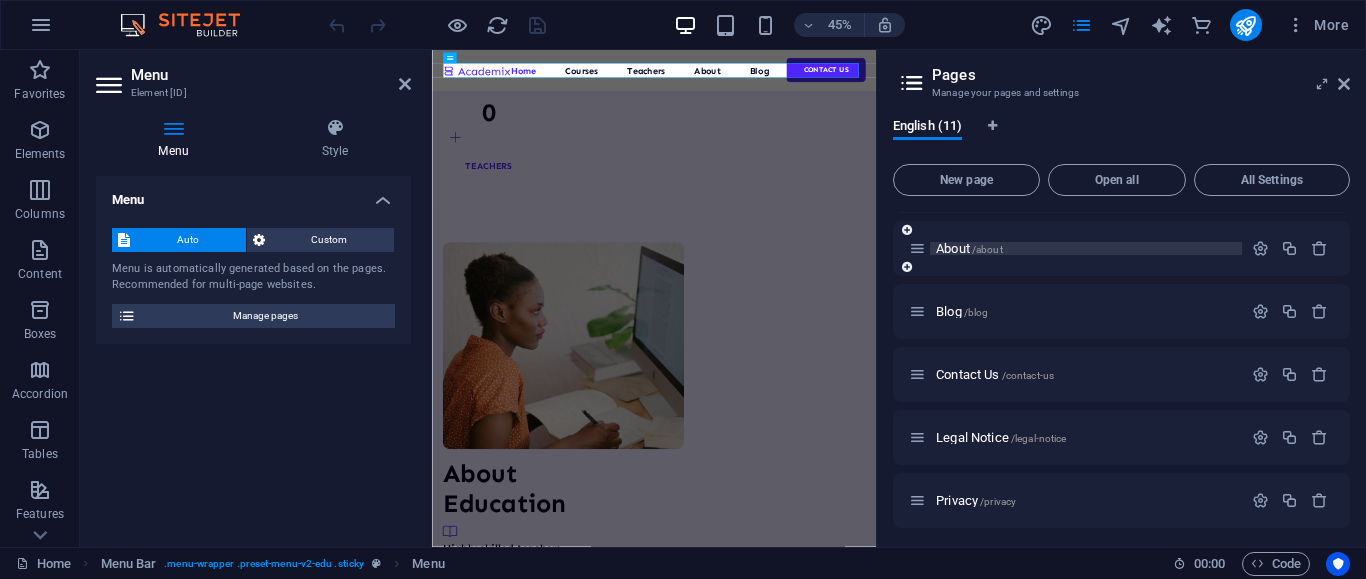 click on "/about" at bounding box center (987, 249) 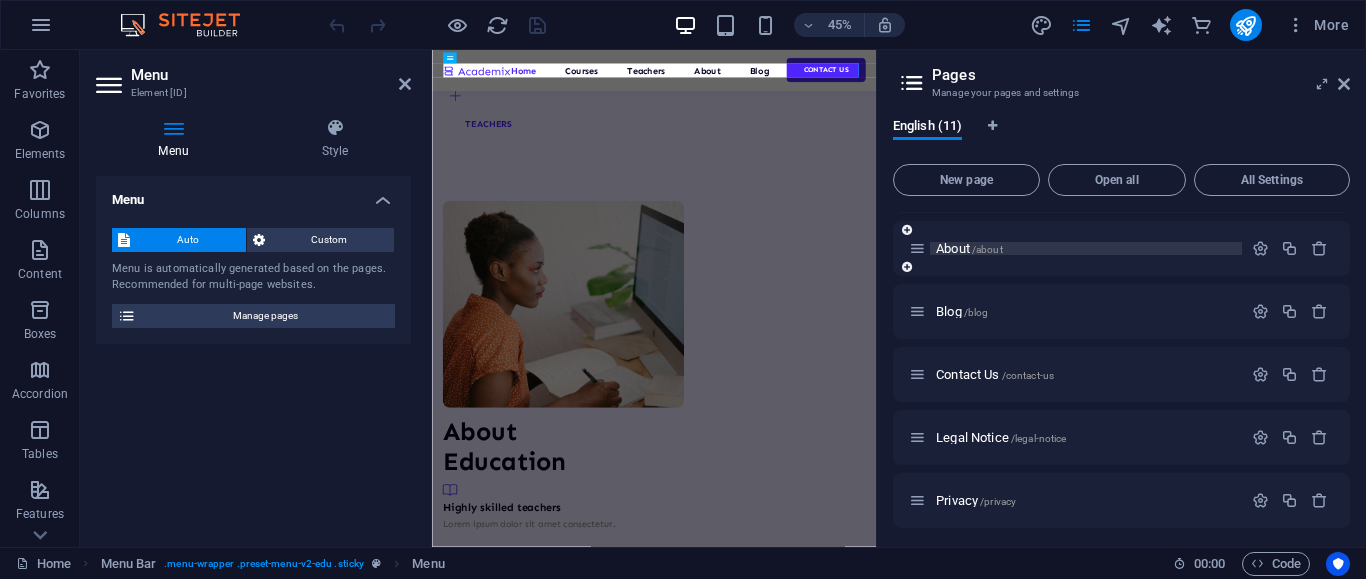 scroll, scrollTop: 0, scrollLeft: 0, axis: both 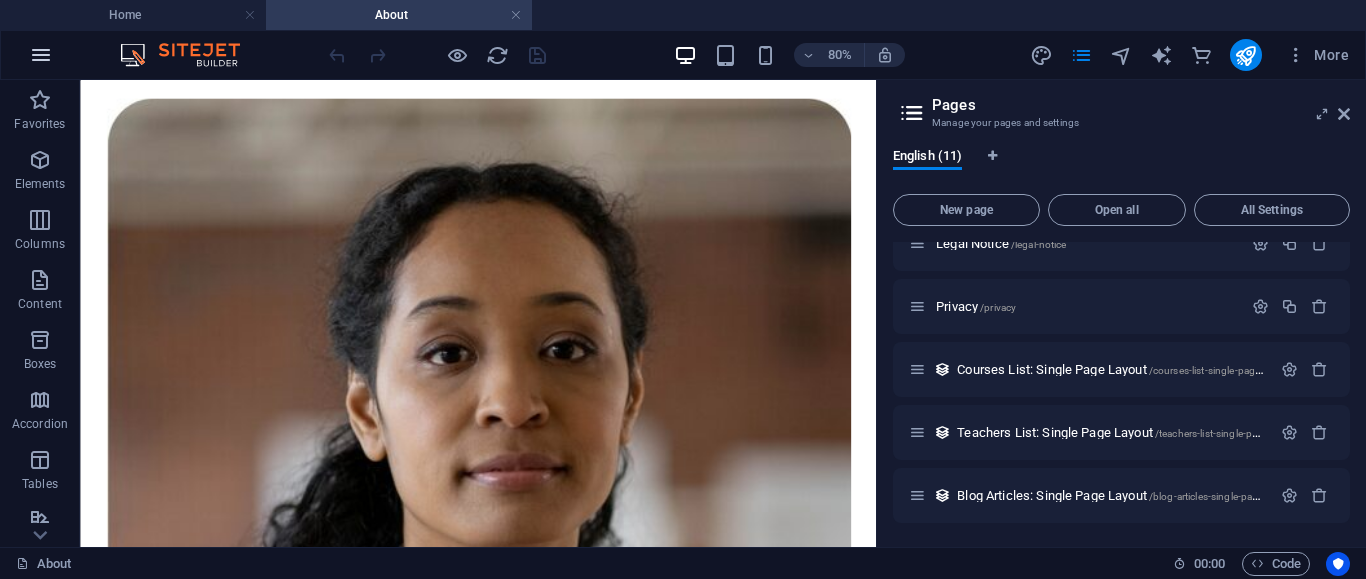 click at bounding box center (41, 55) 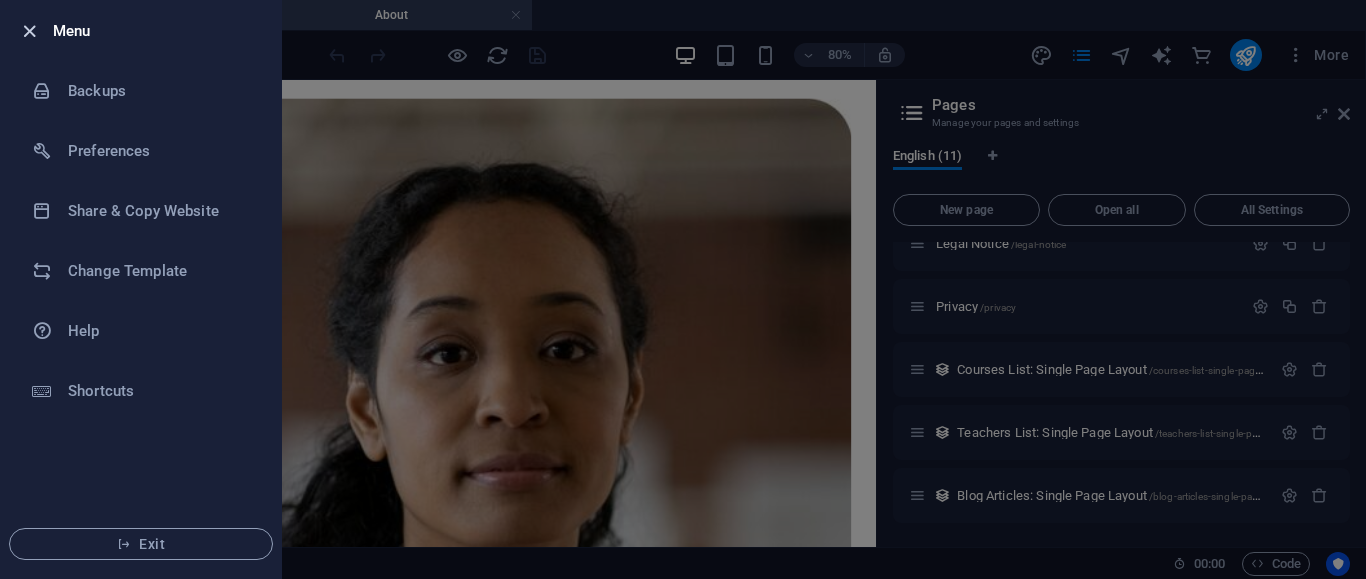 click at bounding box center (29, 31) 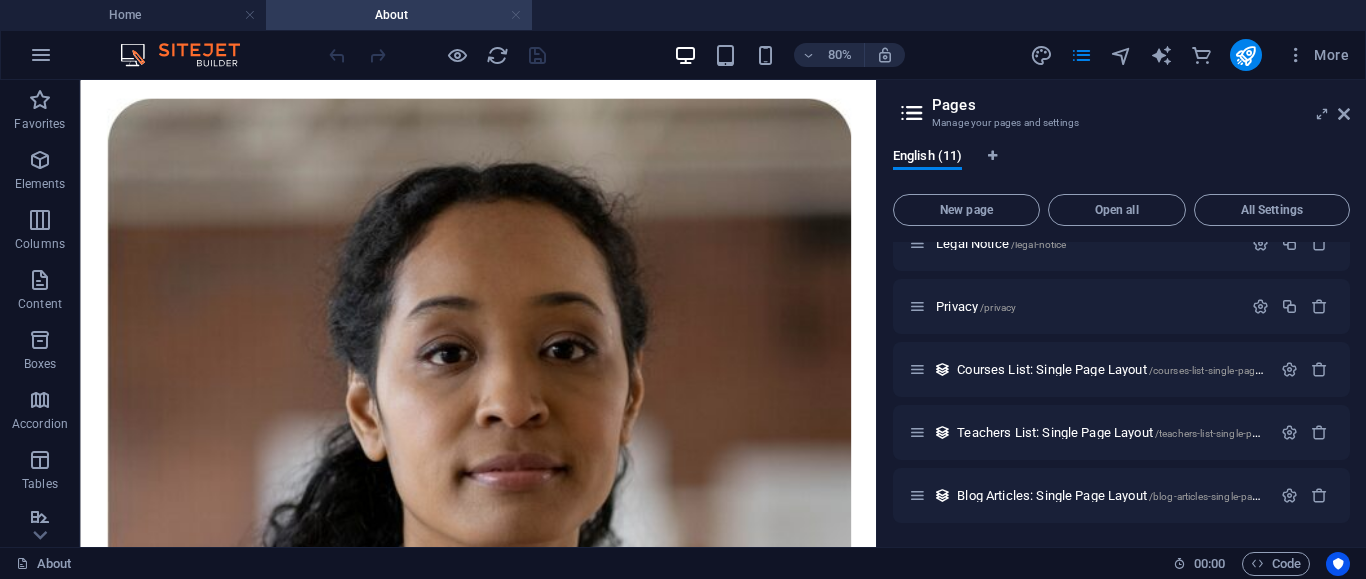 click at bounding box center [516, 15] 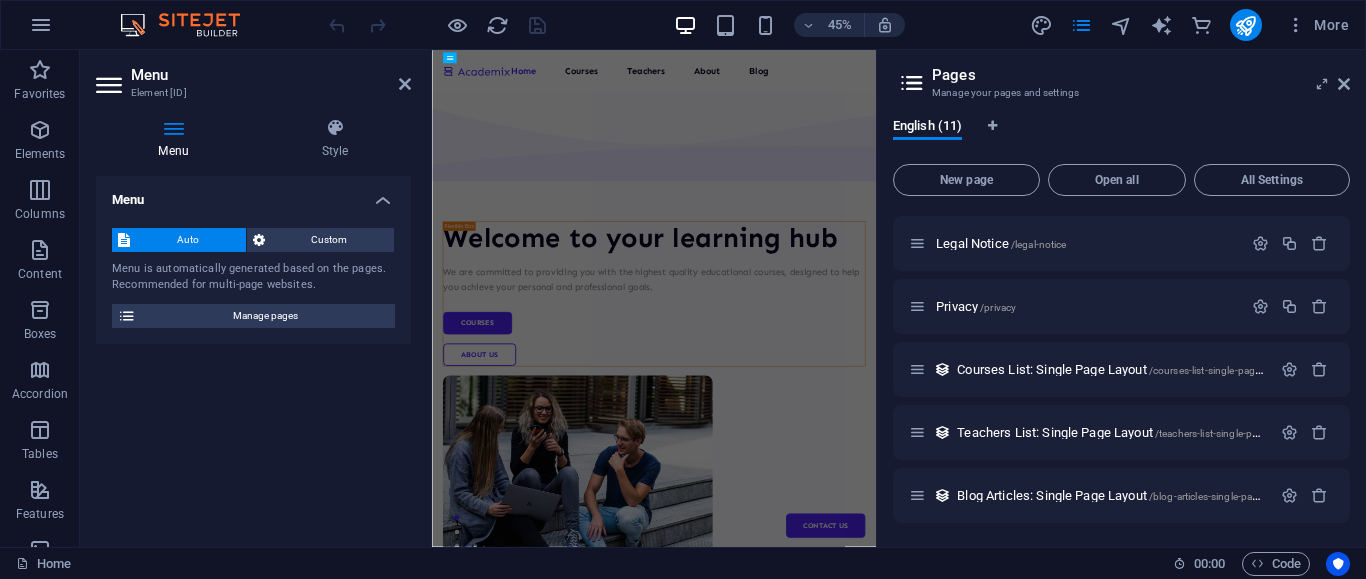 scroll, scrollTop: 374, scrollLeft: 0, axis: vertical 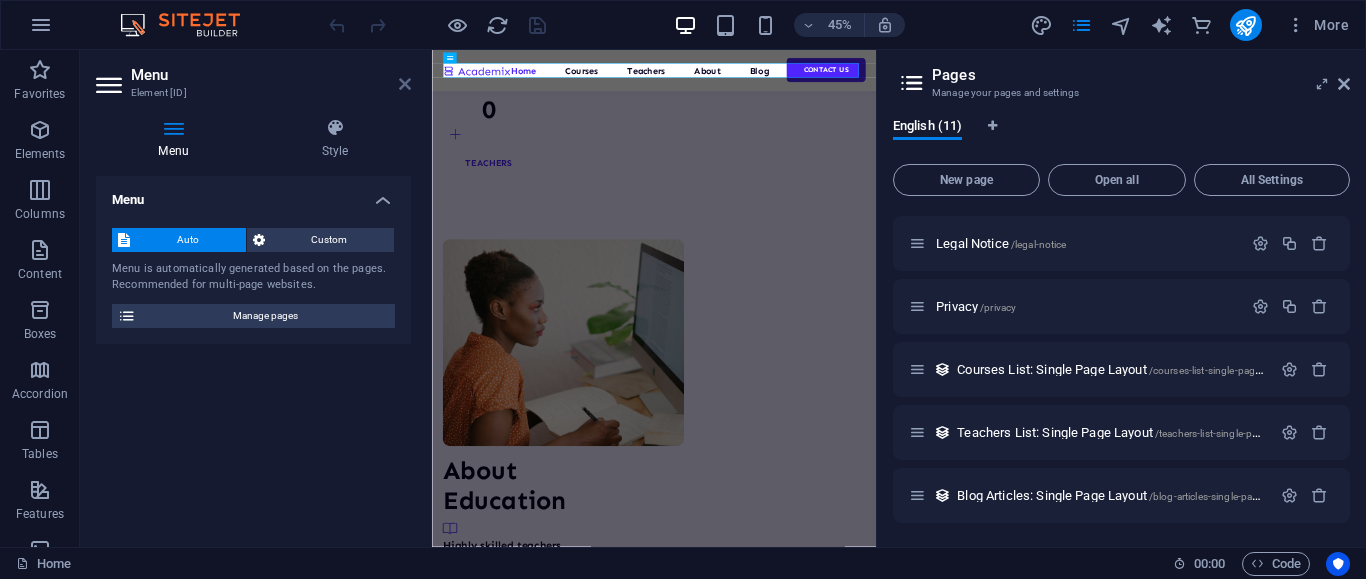 click at bounding box center [405, 84] 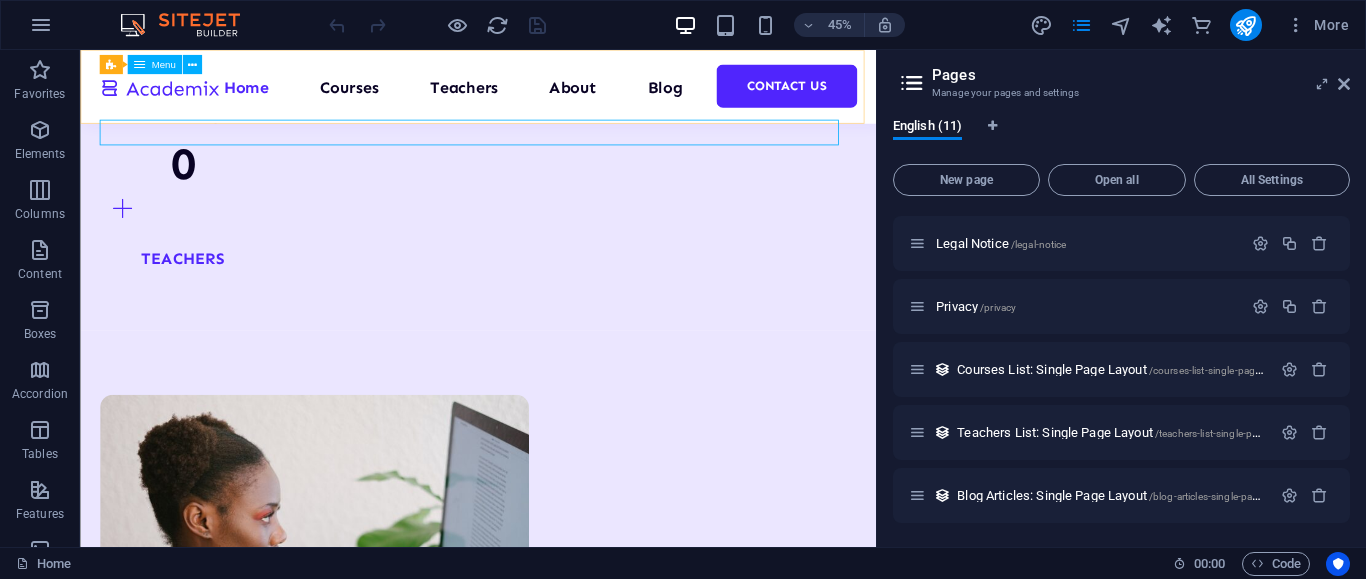 scroll, scrollTop: 2528, scrollLeft: 0, axis: vertical 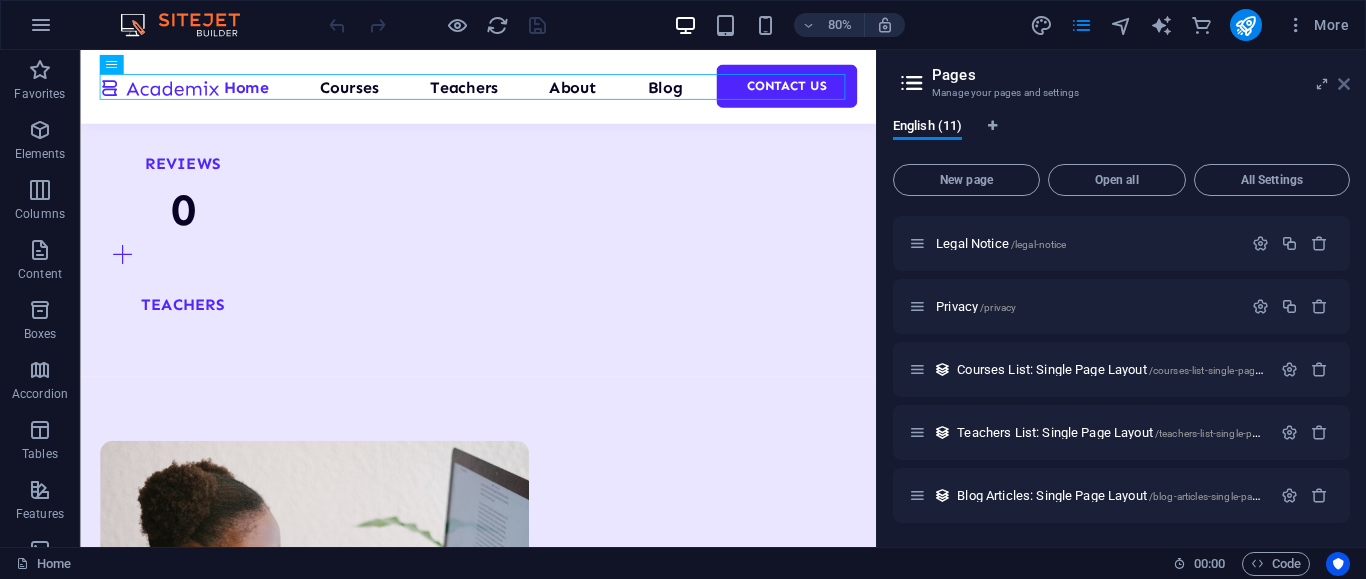 click at bounding box center (1344, 84) 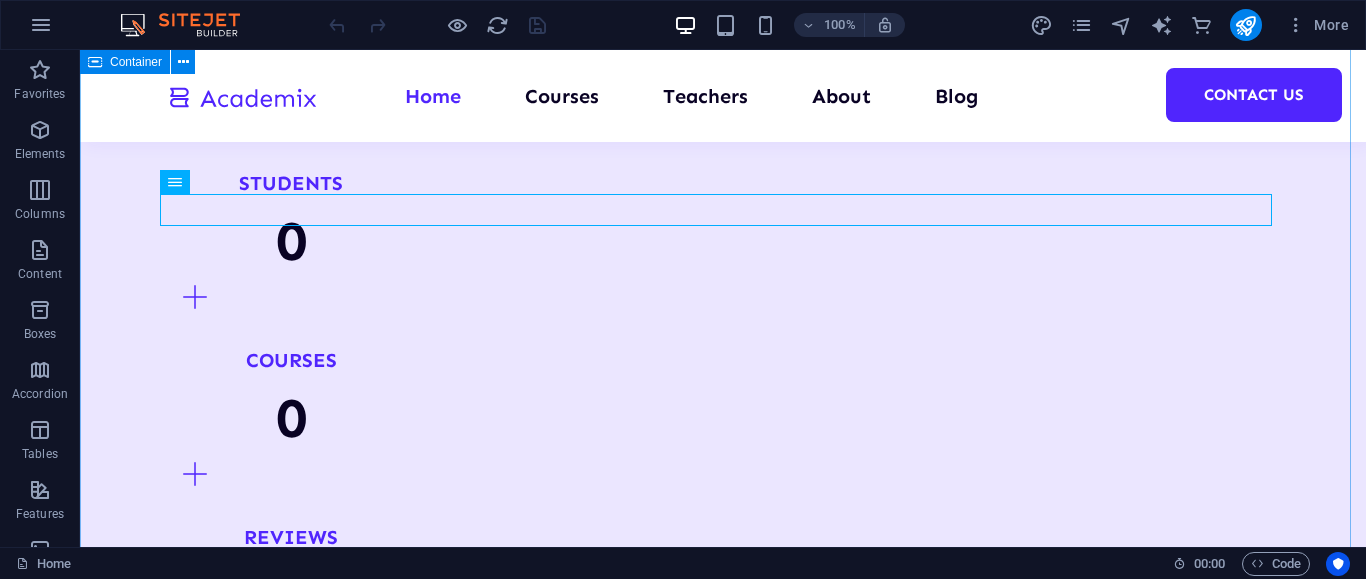 scroll, scrollTop: 2333, scrollLeft: 0, axis: vertical 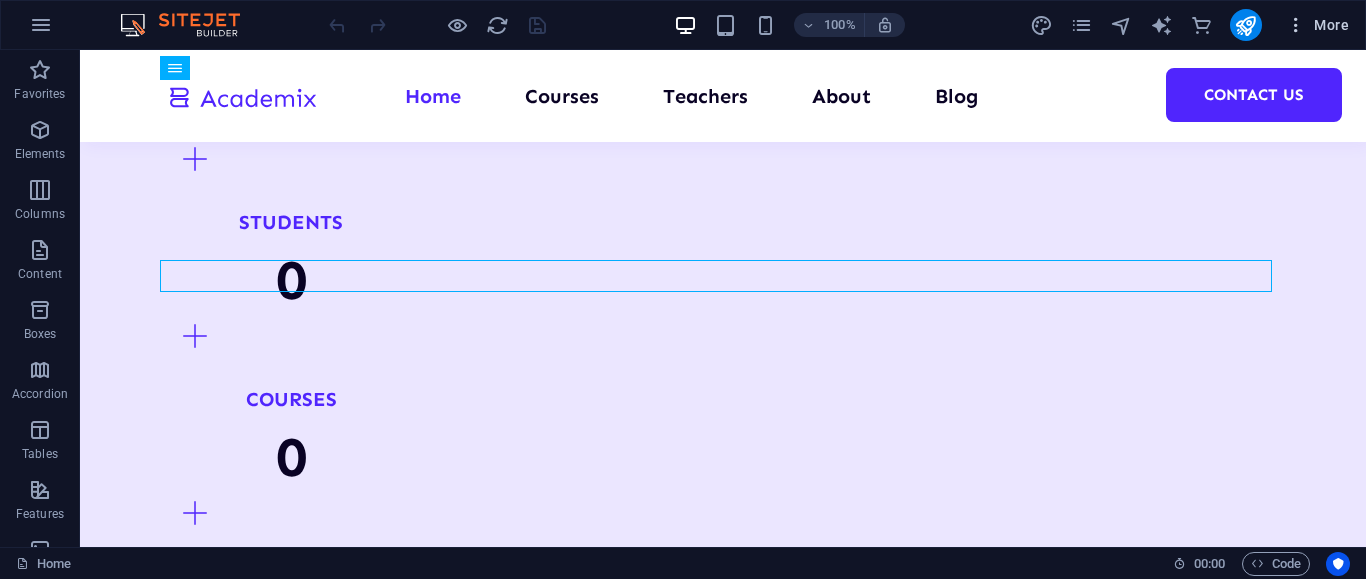 click on "More" at bounding box center (1317, 25) 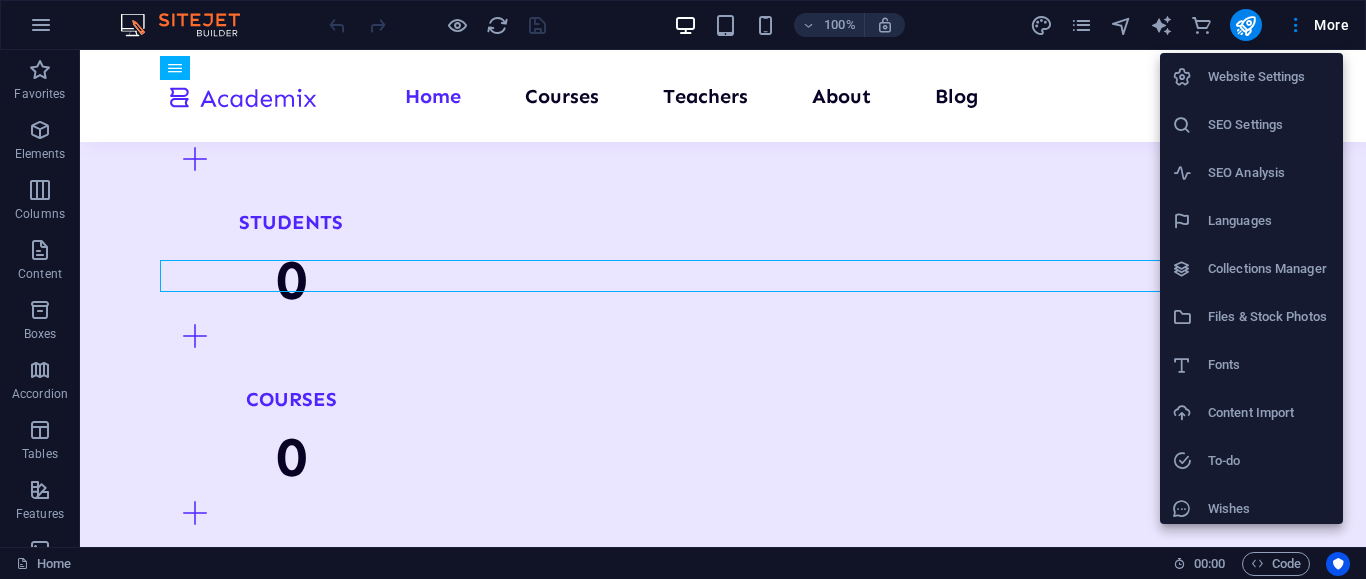 click at bounding box center (683, 289) 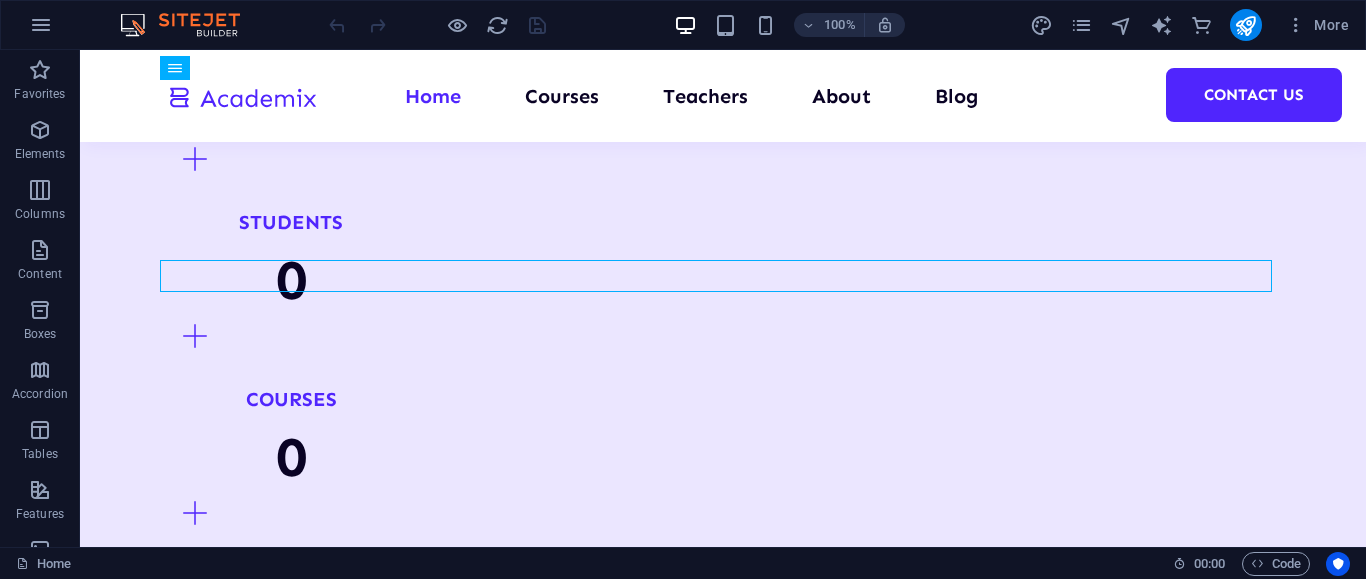click on "Columns" at bounding box center (40, 214) 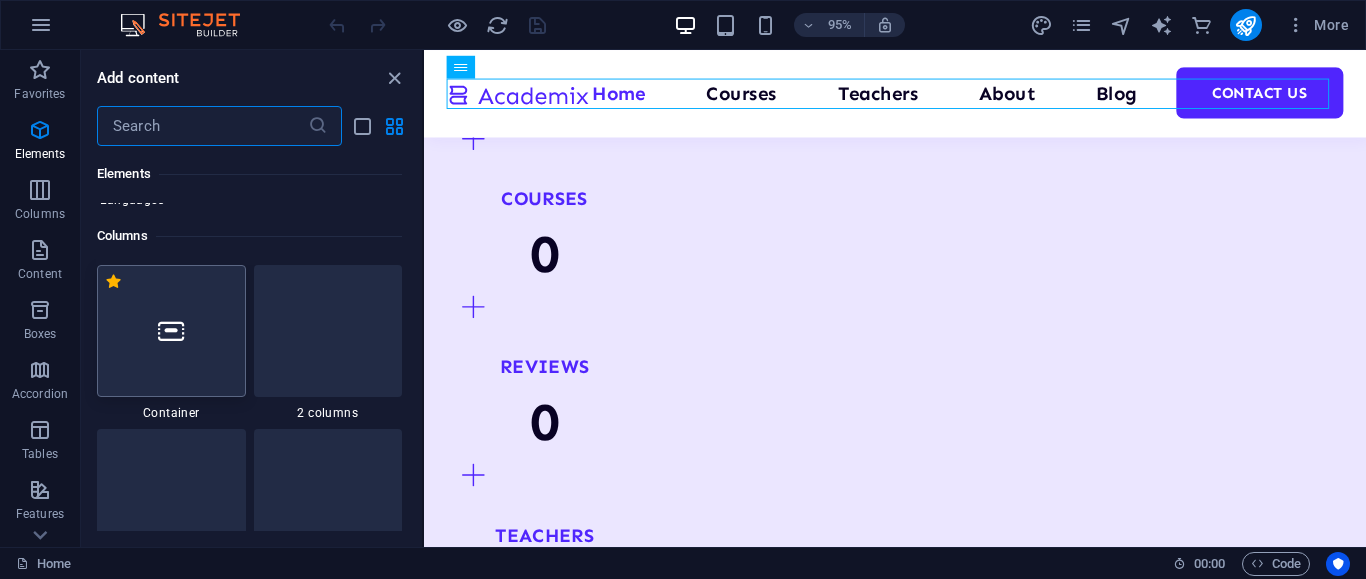 scroll, scrollTop: 990, scrollLeft: 0, axis: vertical 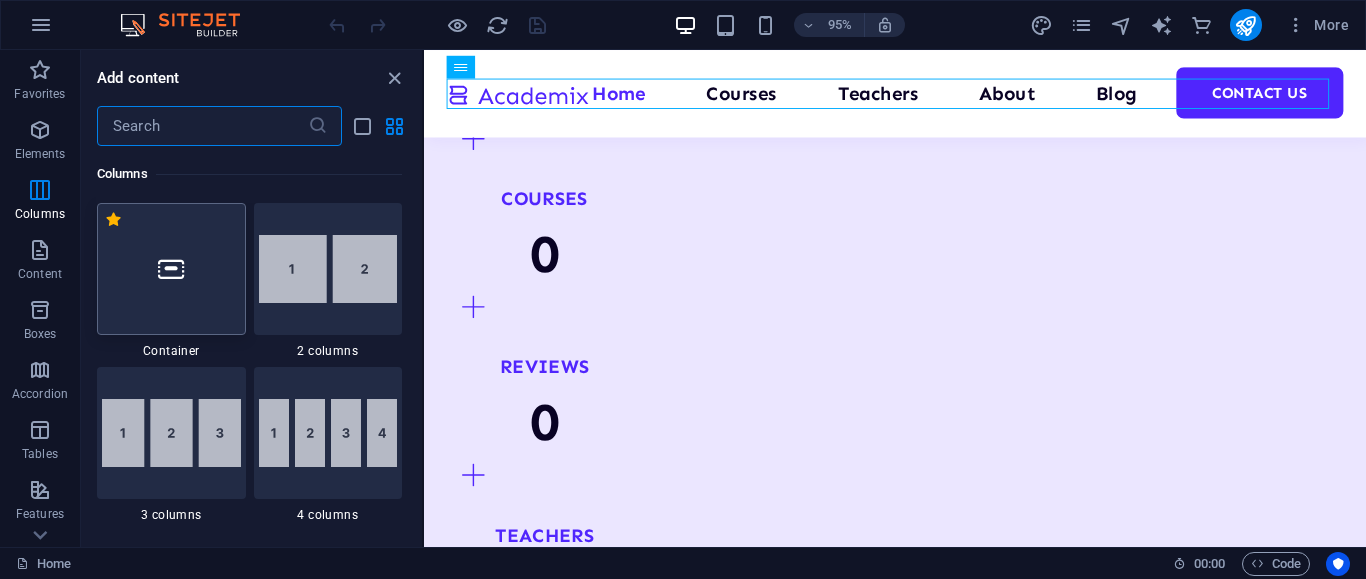 click at bounding box center (171, 269) 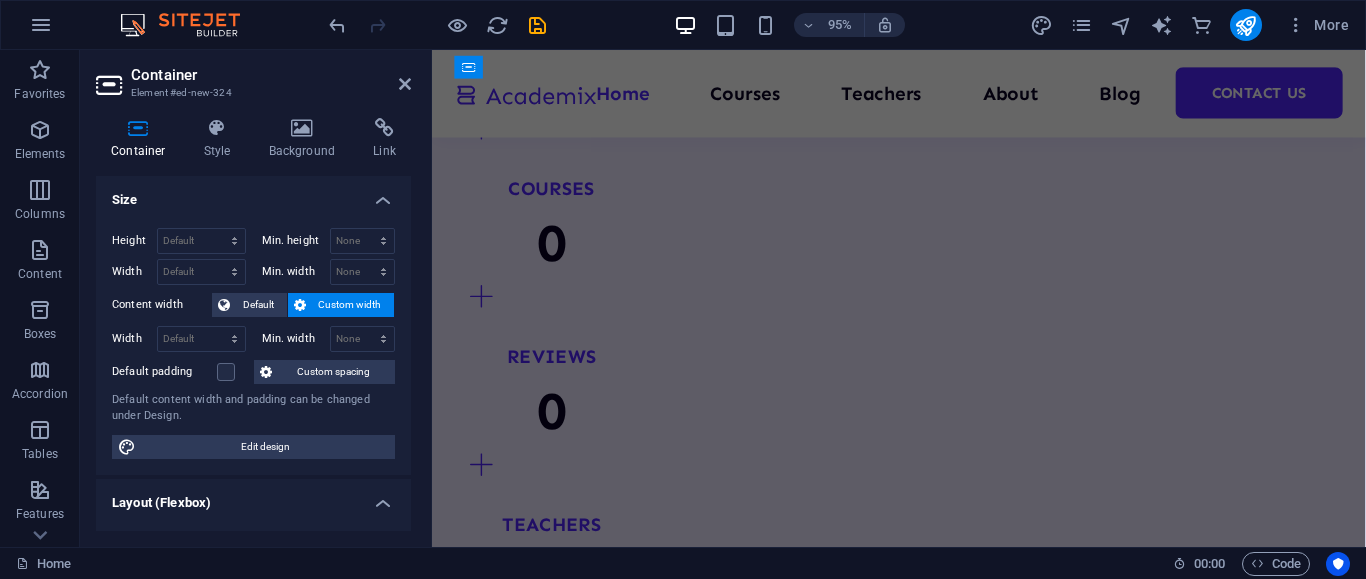 scroll, scrollTop: 2533, scrollLeft: 0, axis: vertical 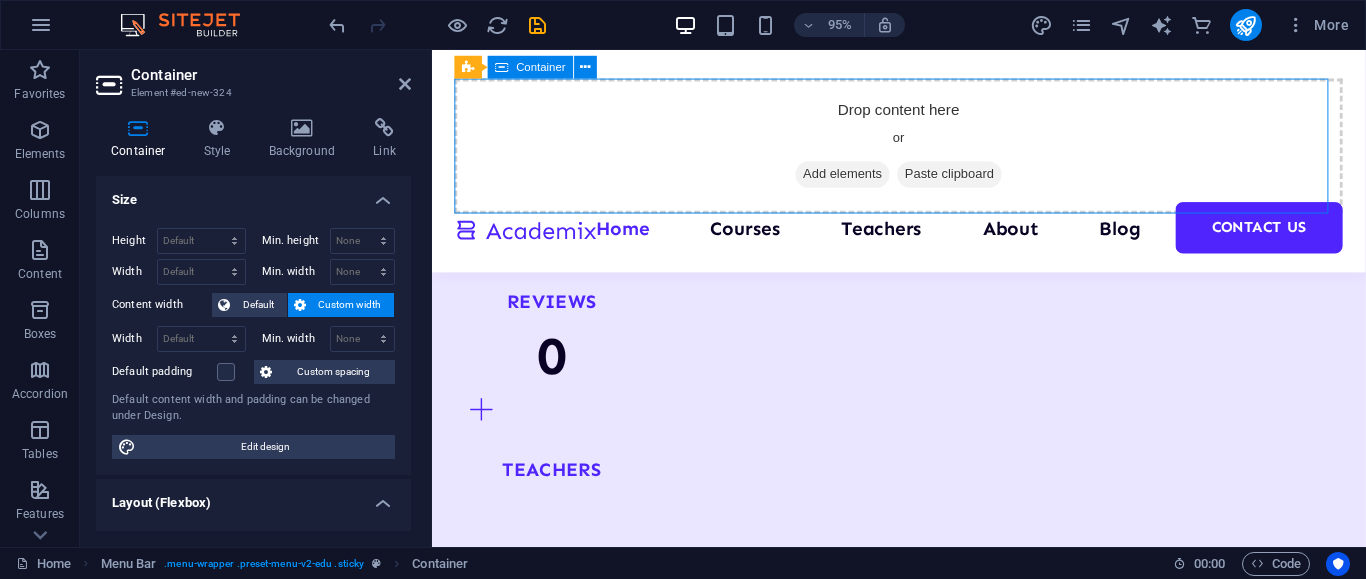 drag, startPoint x: 644, startPoint y: 156, endPoint x: 661, endPoint y: 158, distance: 17.117243 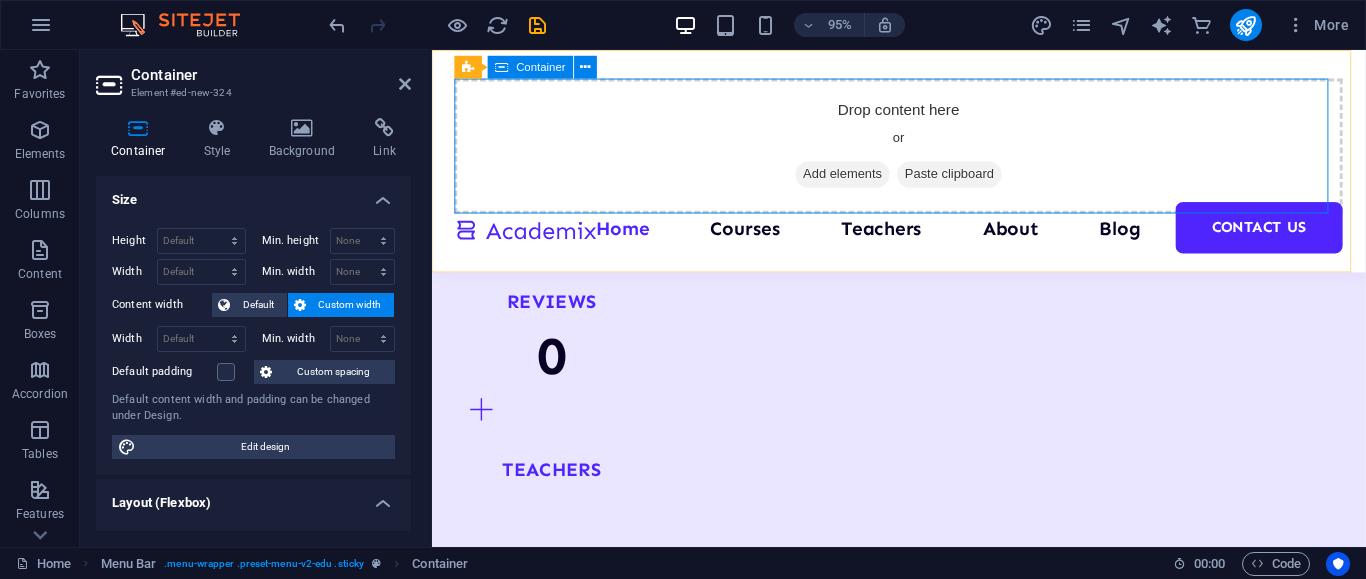 click on "Add elements" at bounding box center (864, 181) 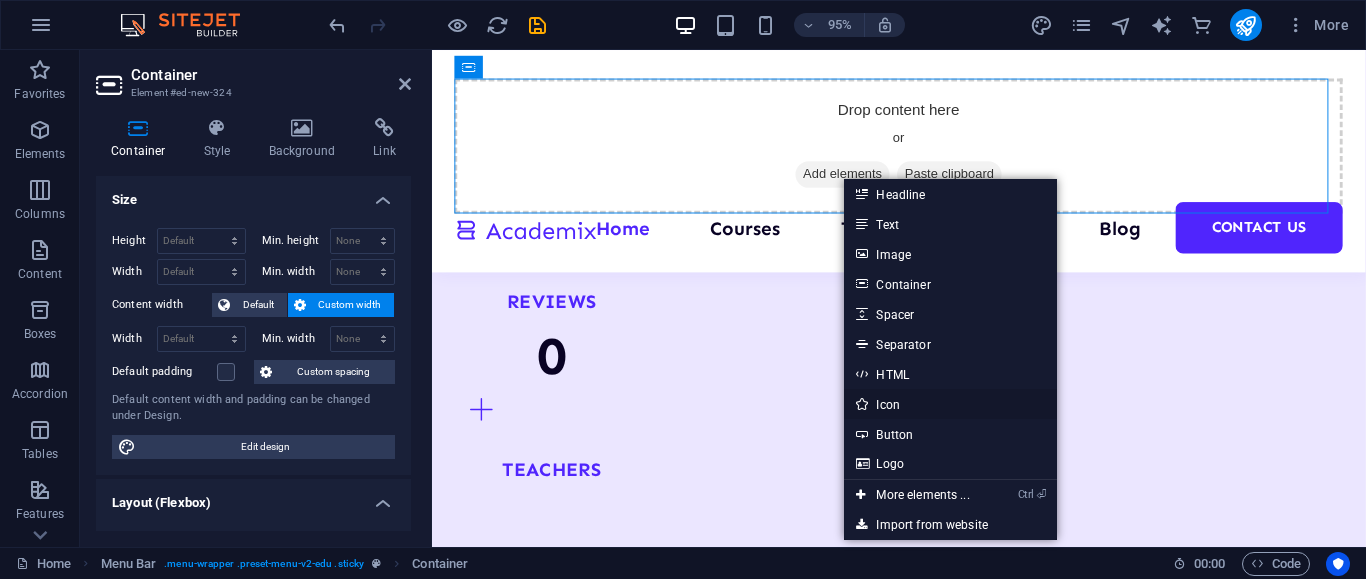 click on "Icon" at bounding box center (950, 404) 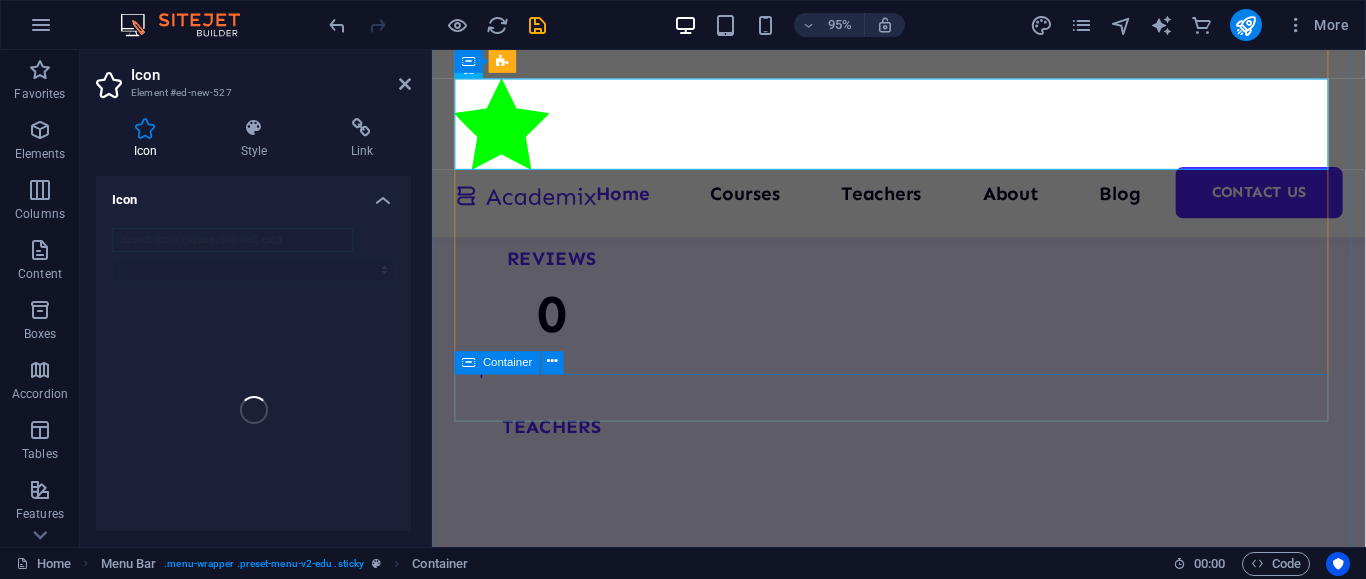 scroll, scrollTop: 2487, scrollLeft: 0, axis: vertical 